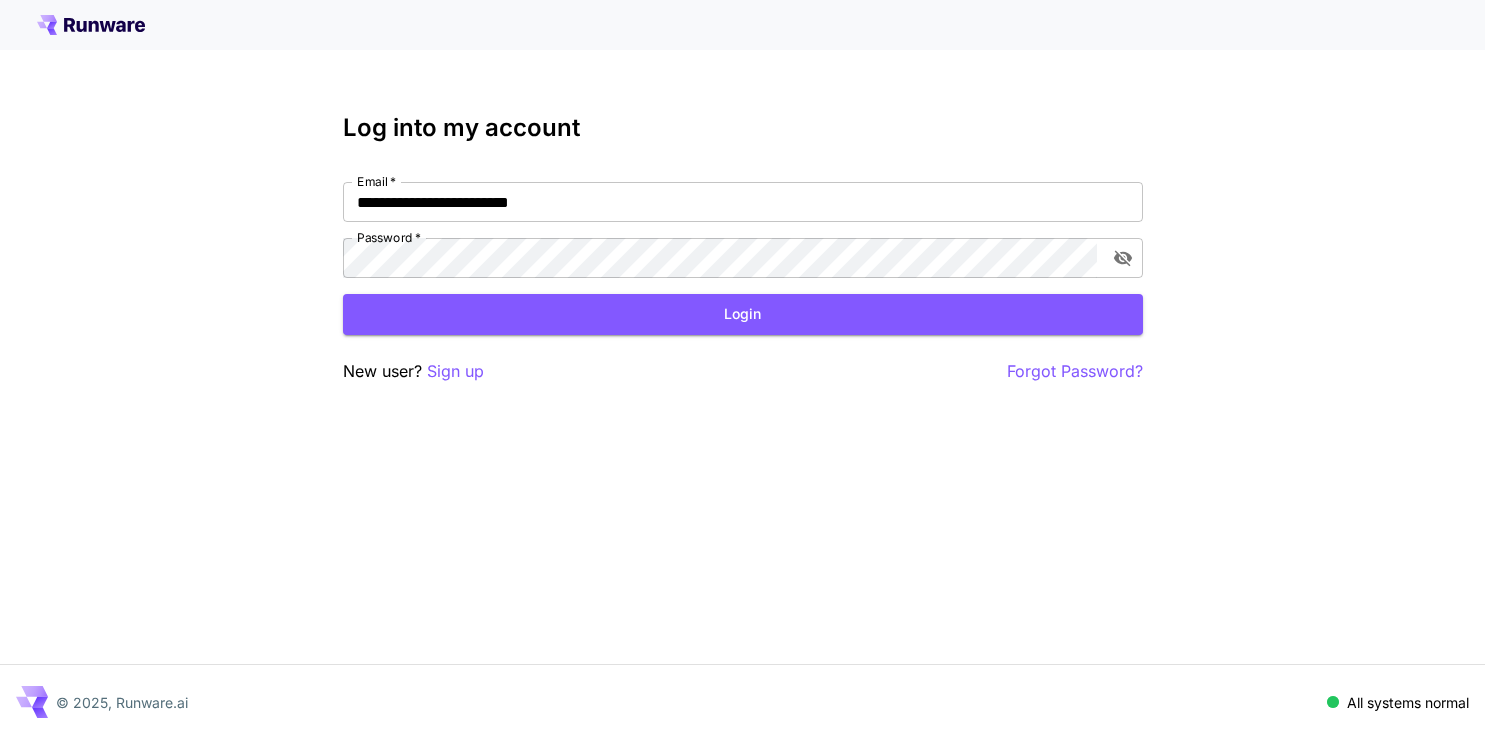 scroll, scrollTop: 0, scrollLeft: 0, axis: both 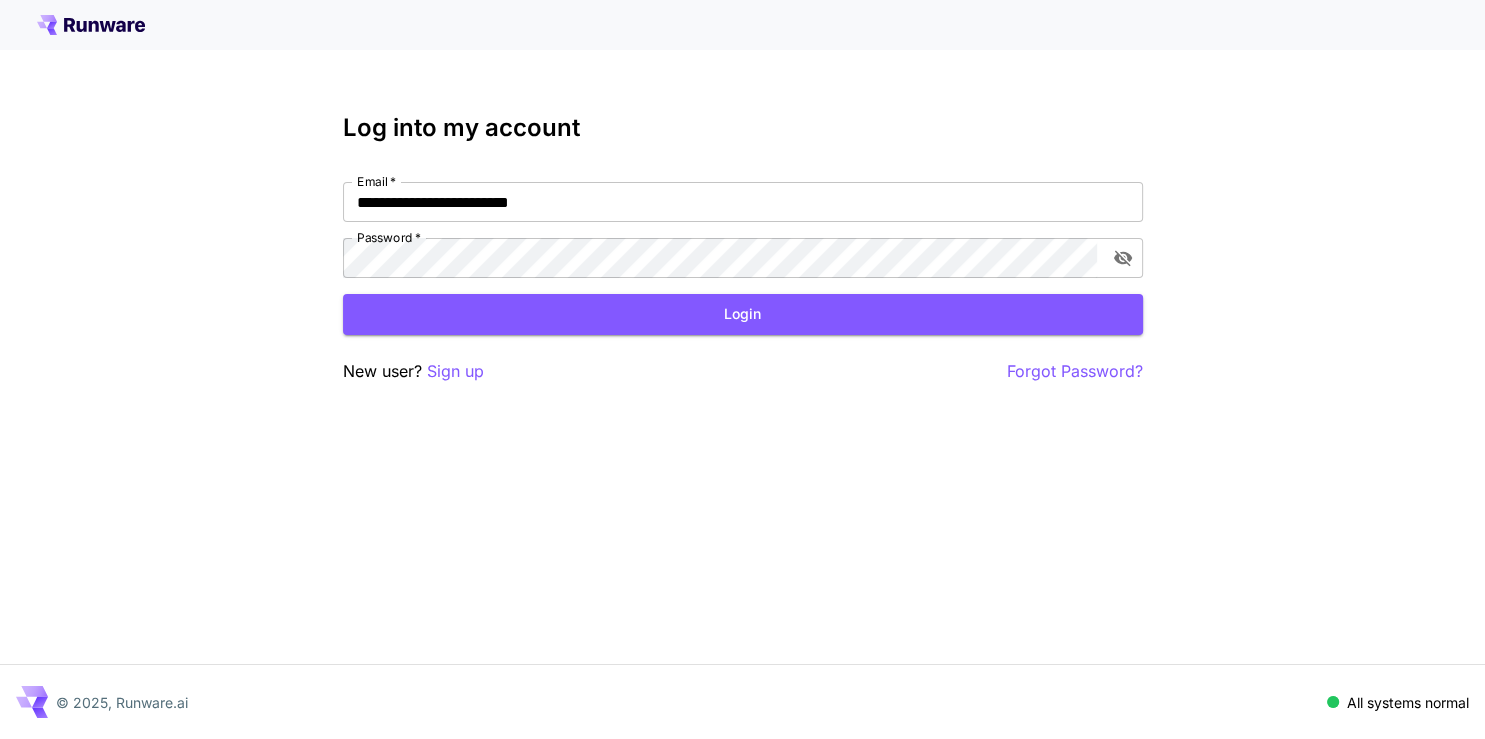click on "**********" at bounding box center (743, 202) 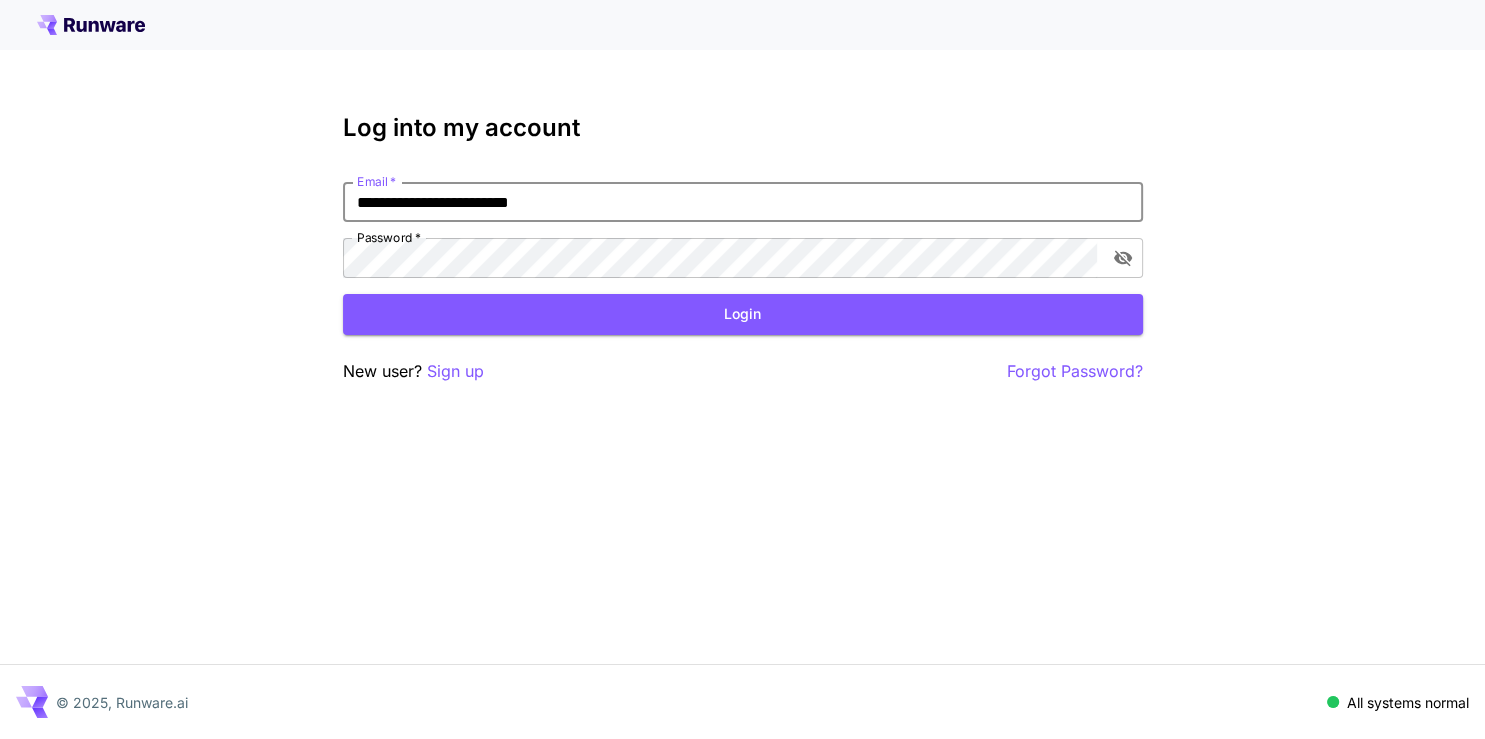 click on "**********" at bounding box center [743, 202] 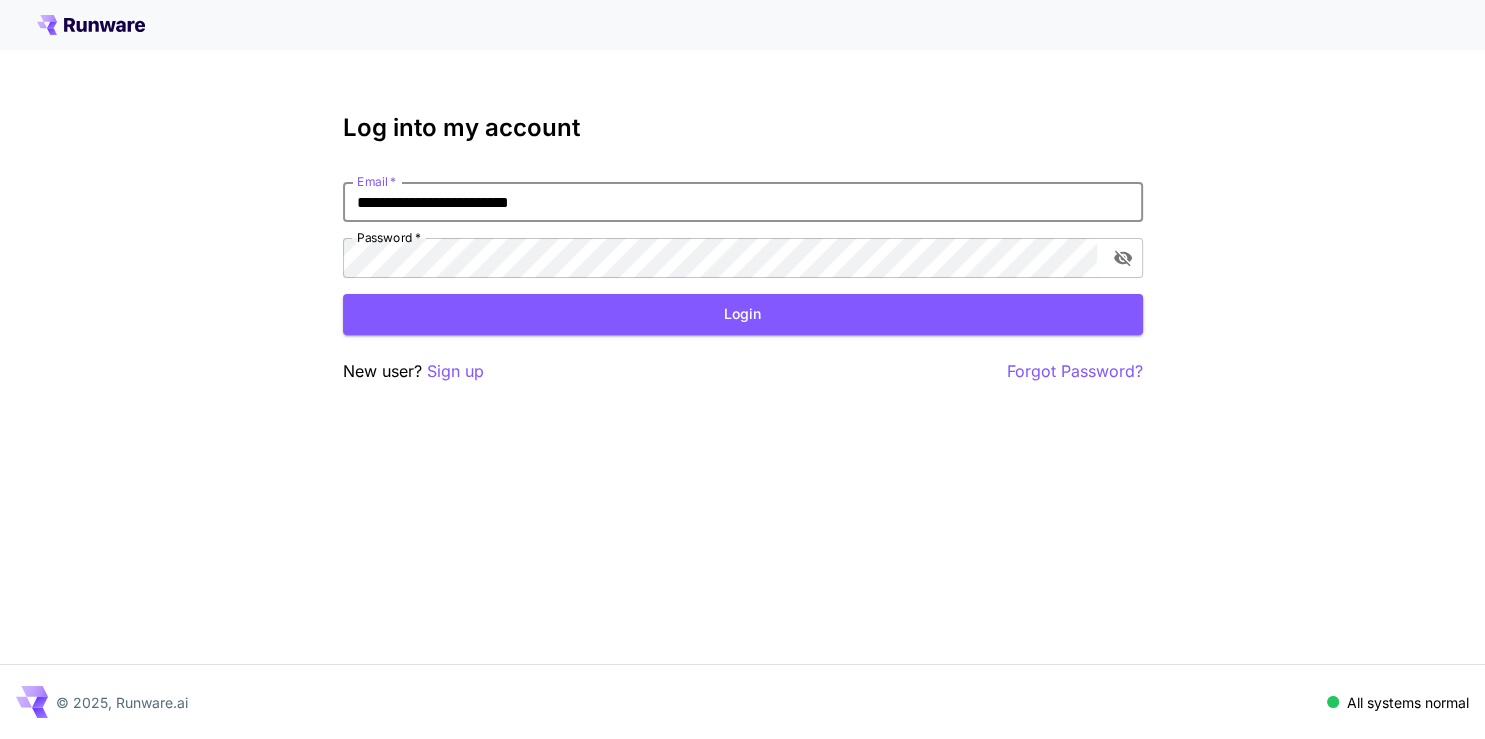 click on "**********" at bounding box center [742, 369] 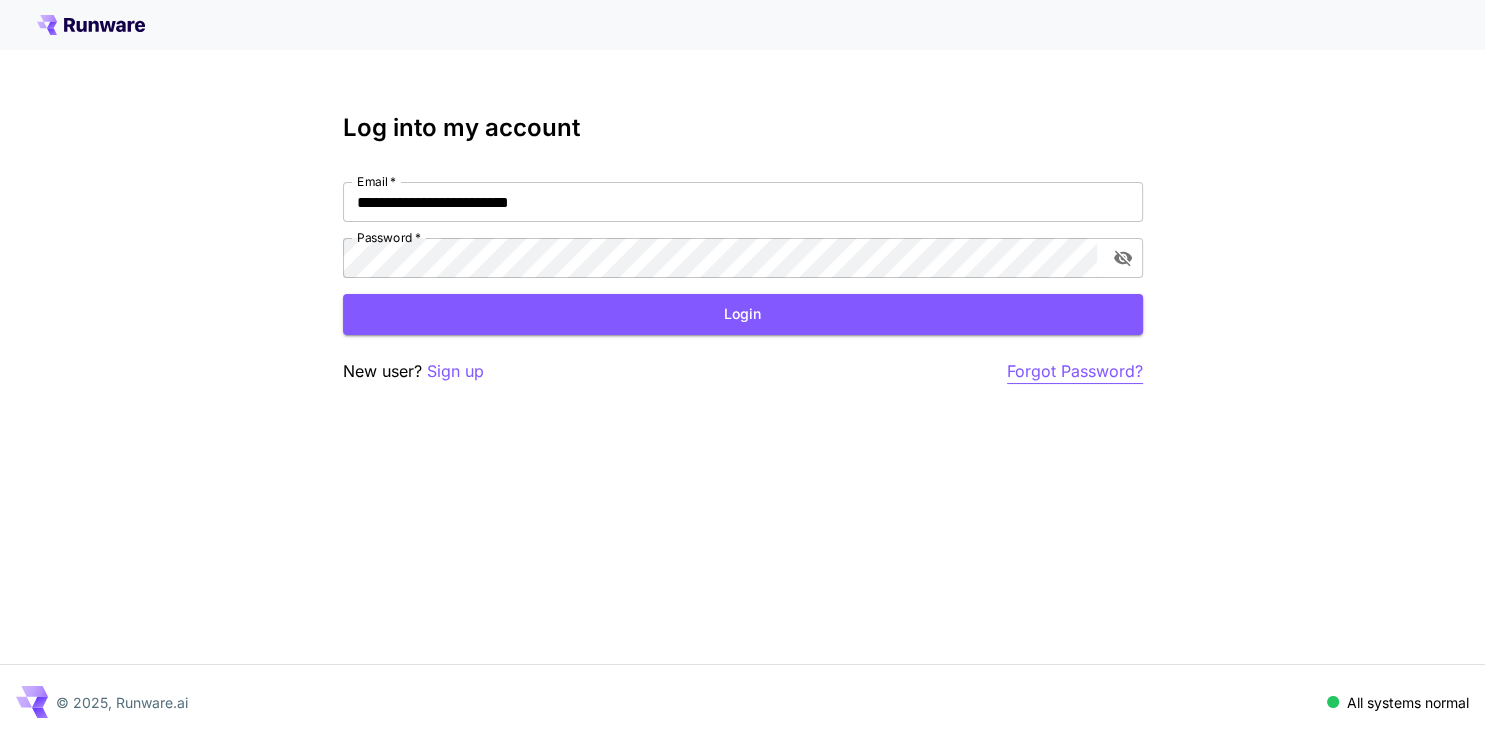 click on "Forgot Password?" at bounding box center (1075, 371) 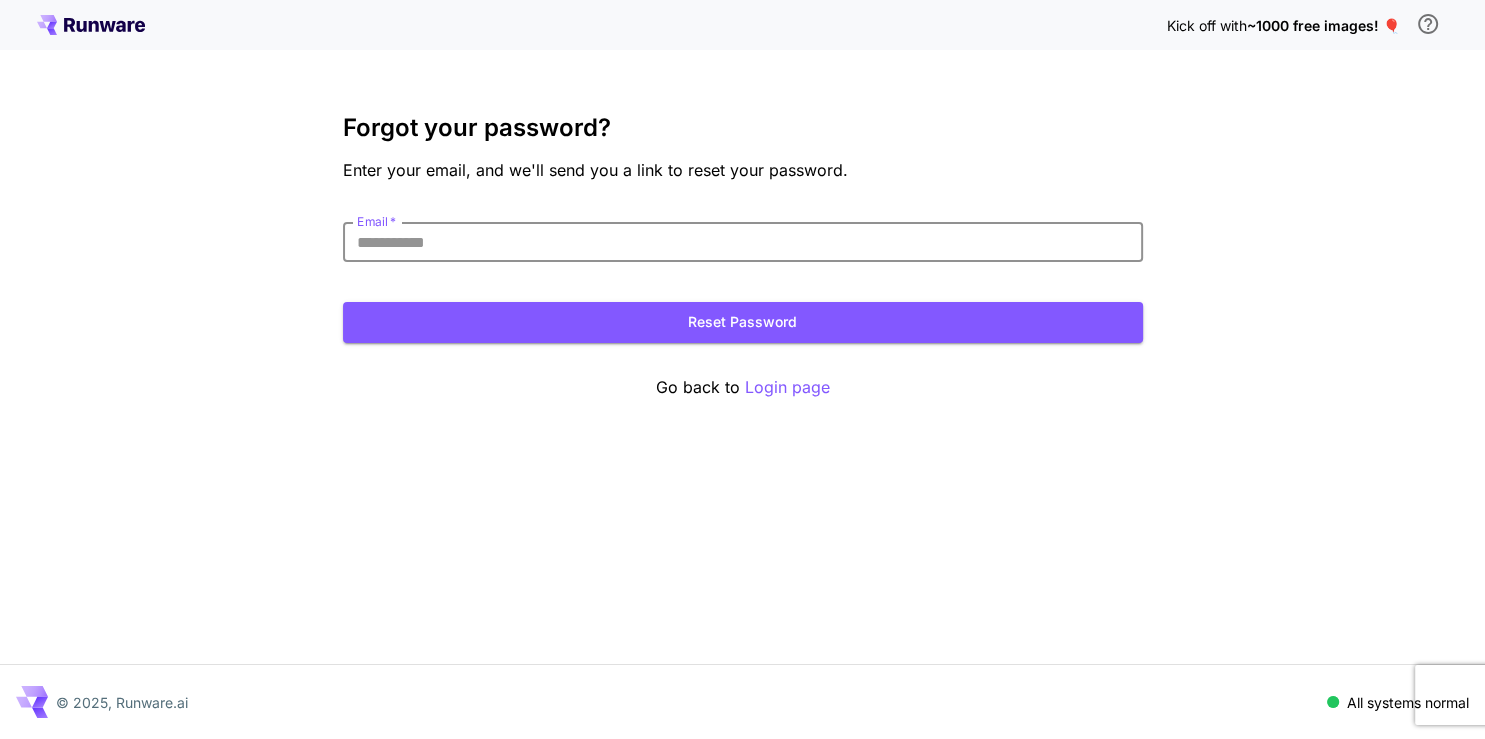 click on "Email   *" at bounding box center [743, 242] 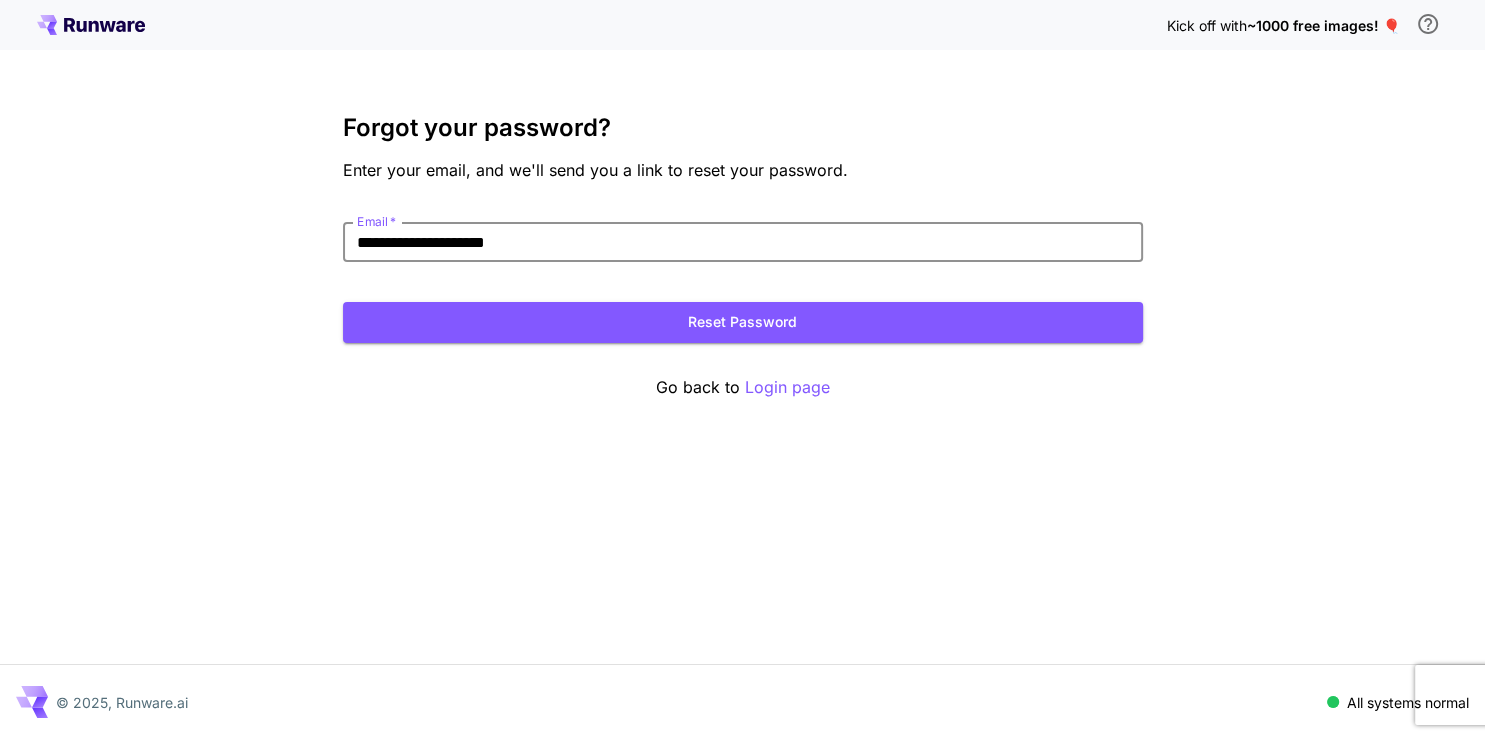 click on "**********" at bounding box center (743, 242) 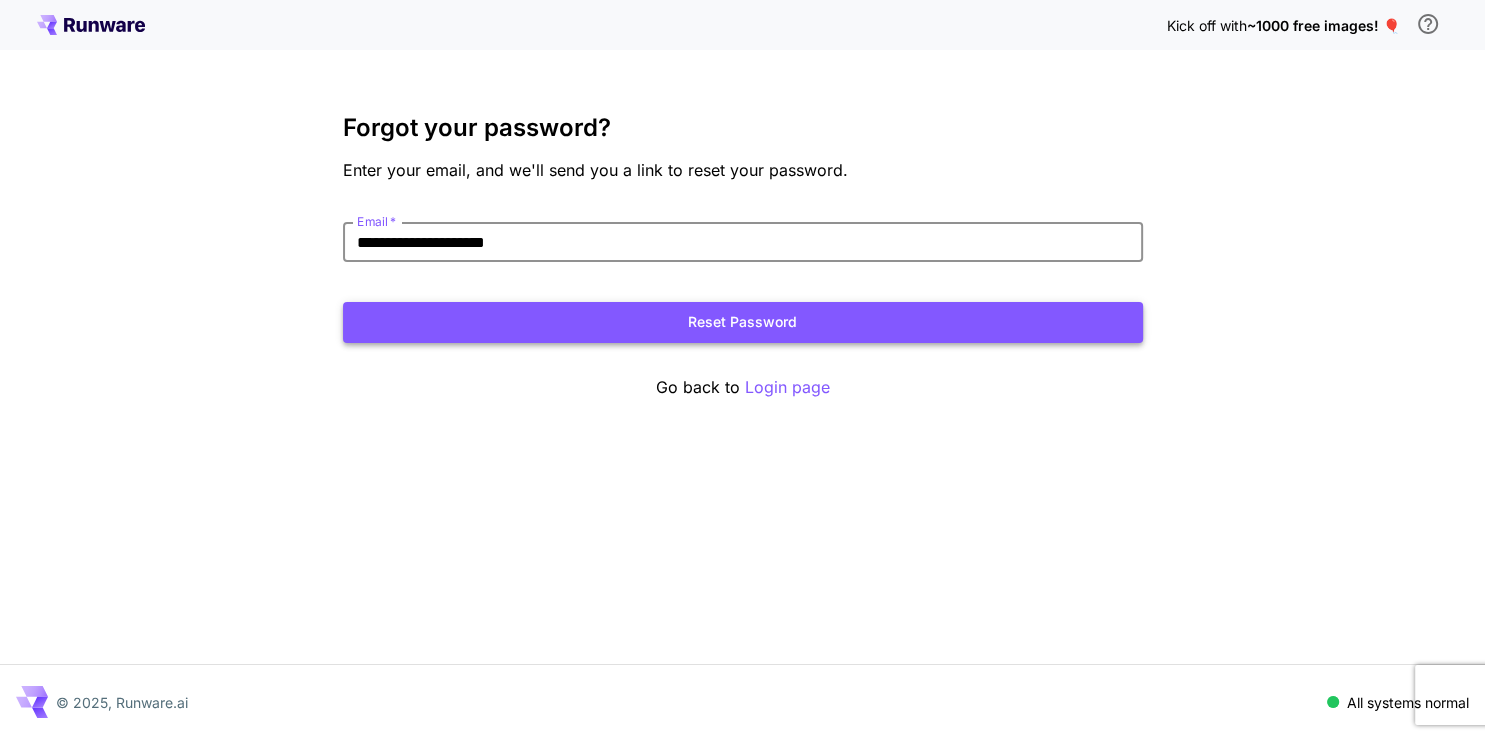 type on "**********" 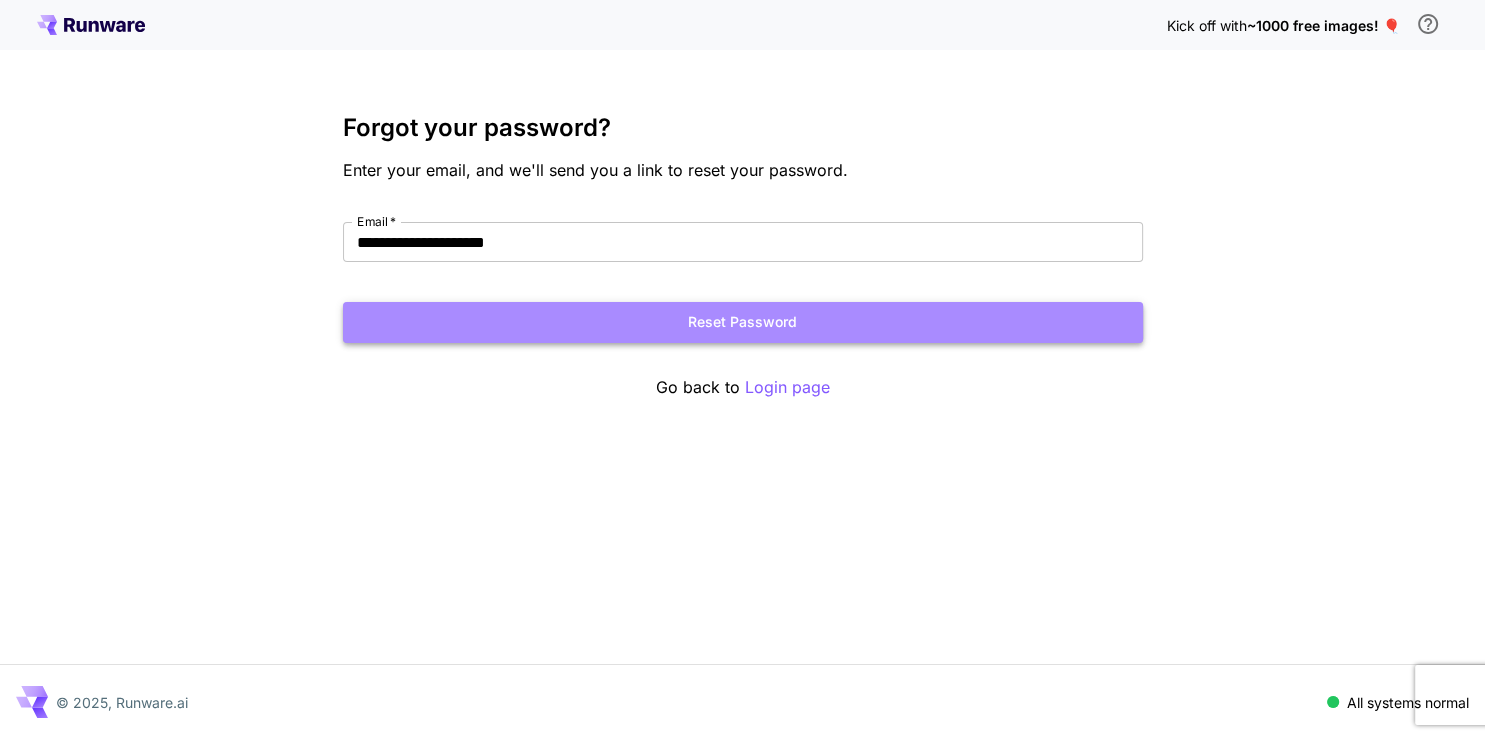 click on "Reset Password" at bounding box center (743, 322) 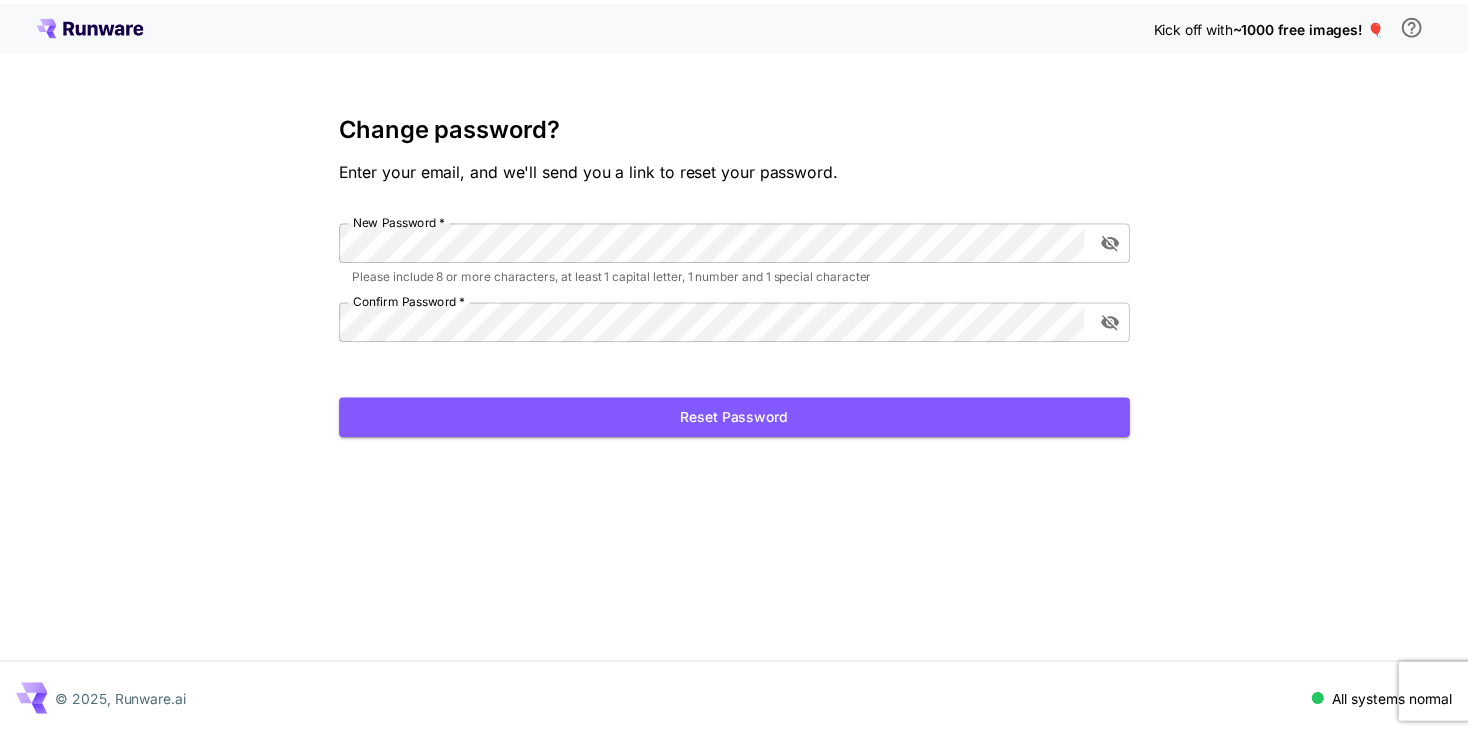 scroll, scrollTop: 0, scrollLeft: 0, axis: both 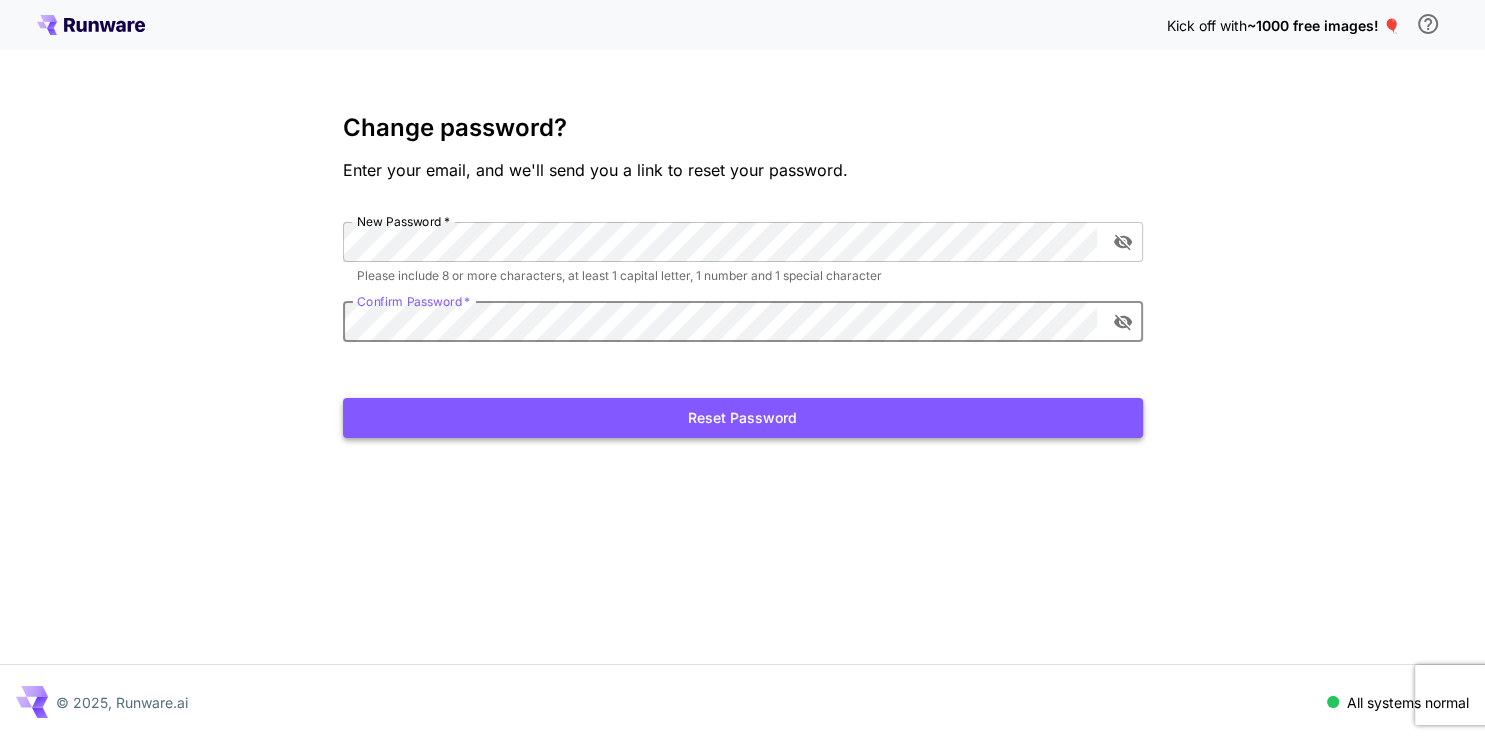 click on "Reset Password" at bounding box center [743, 418] 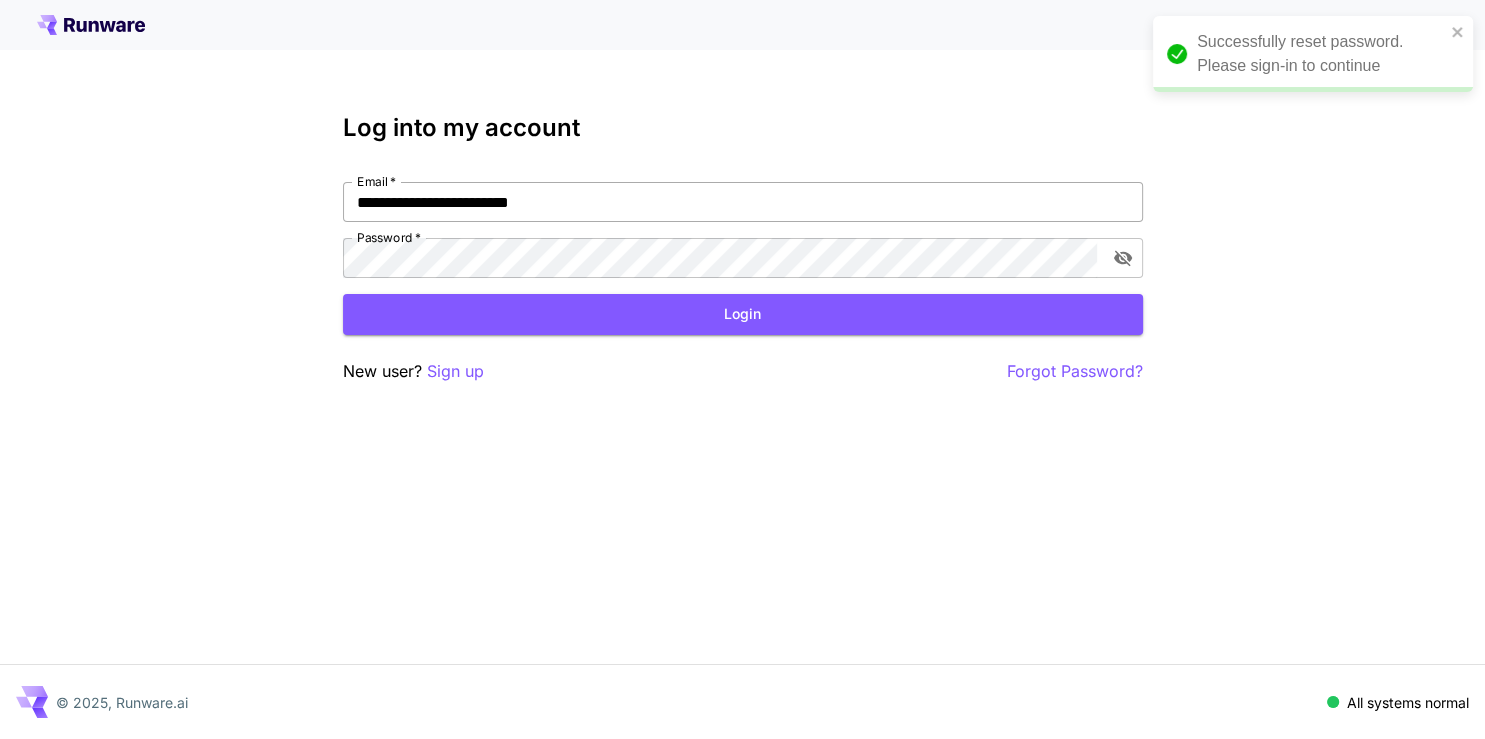 click on "**********" at bounding box center [743, 202] 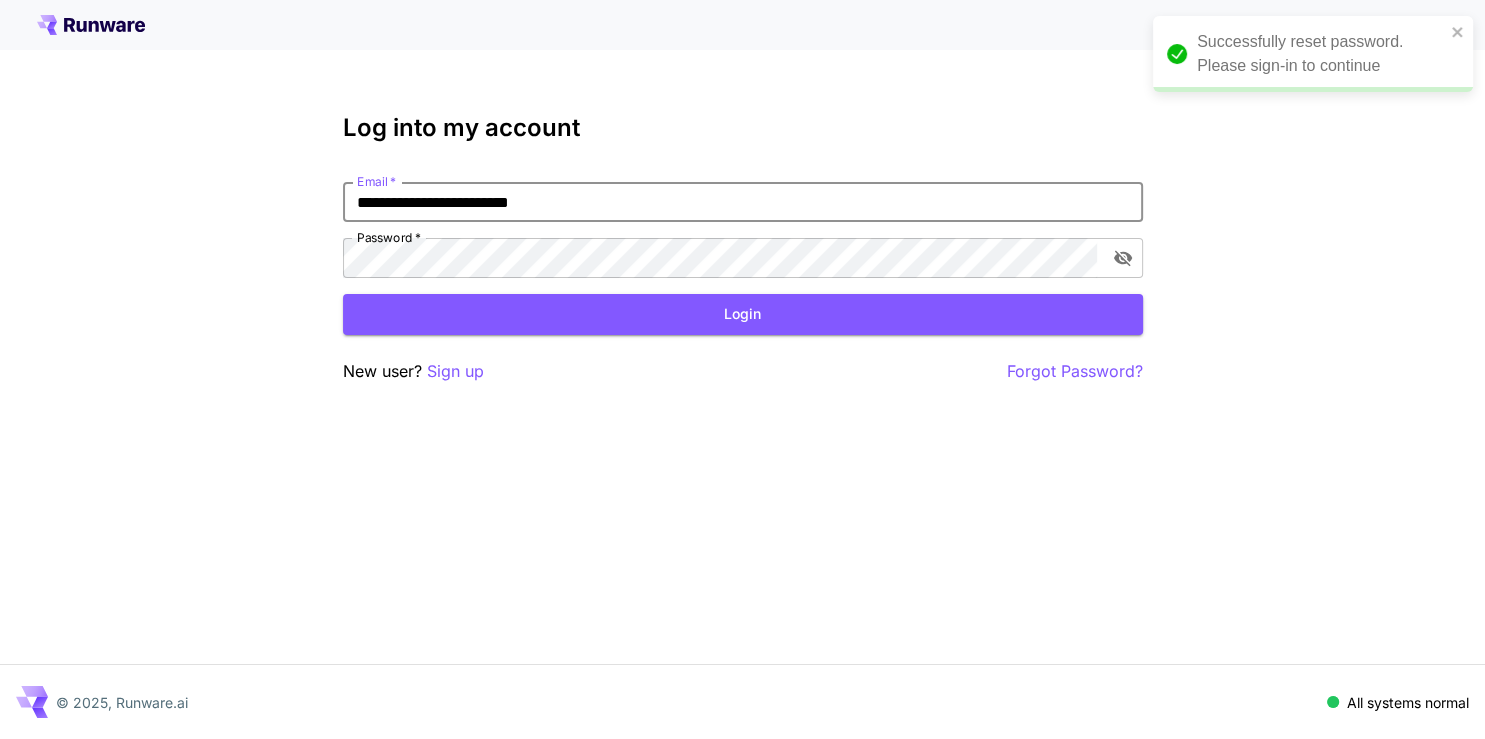 click on "**********" at bounding box center (743, 202) 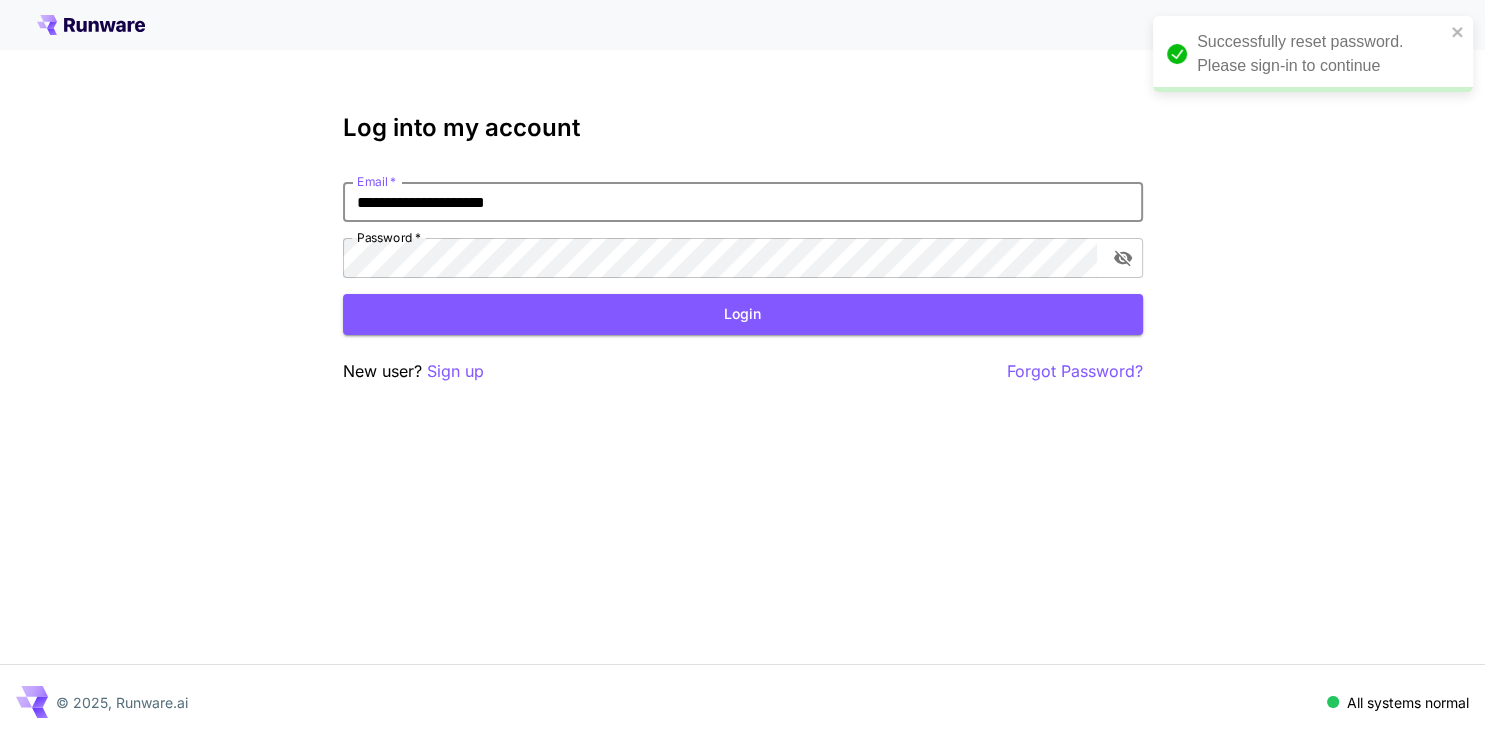 click on "**********" at bounding box center (743, 202) 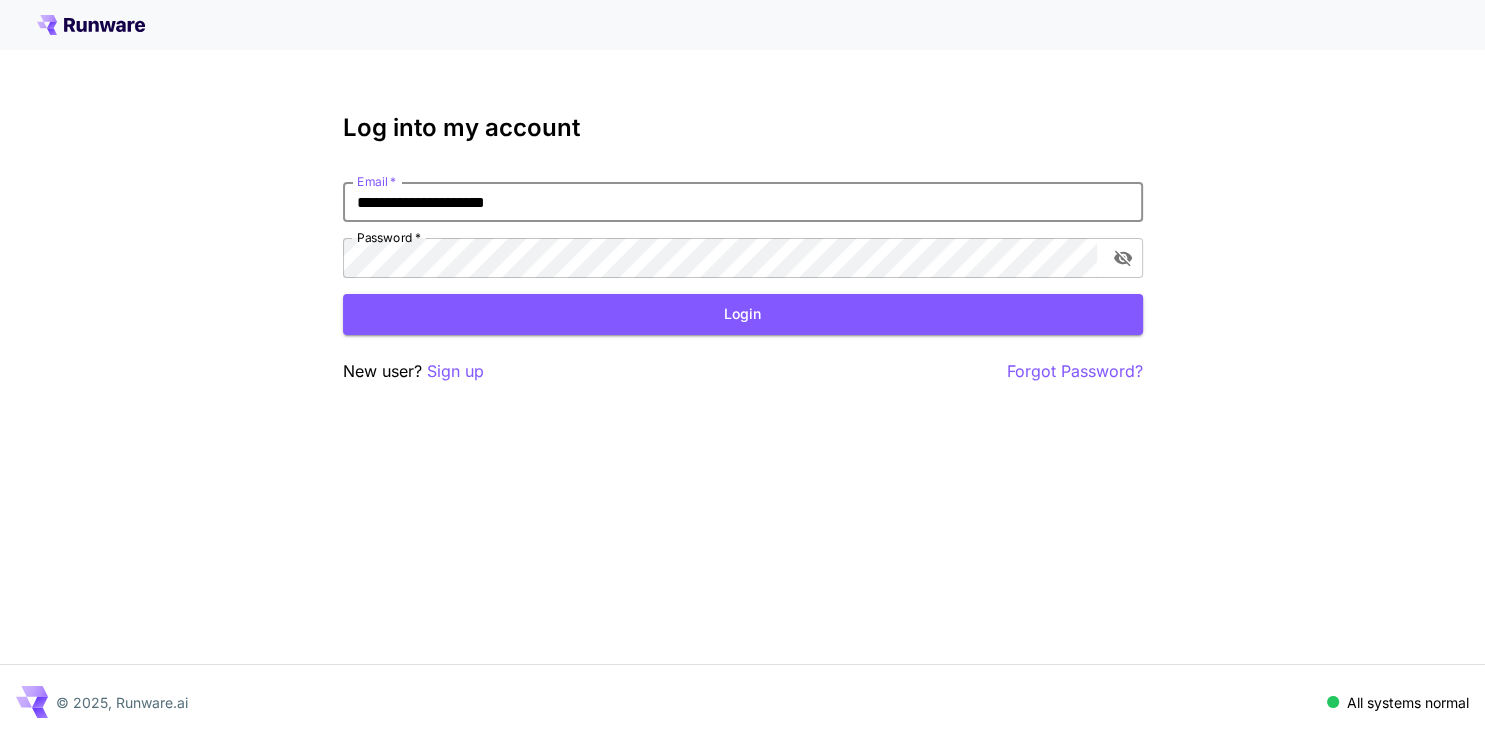 type on "**********" 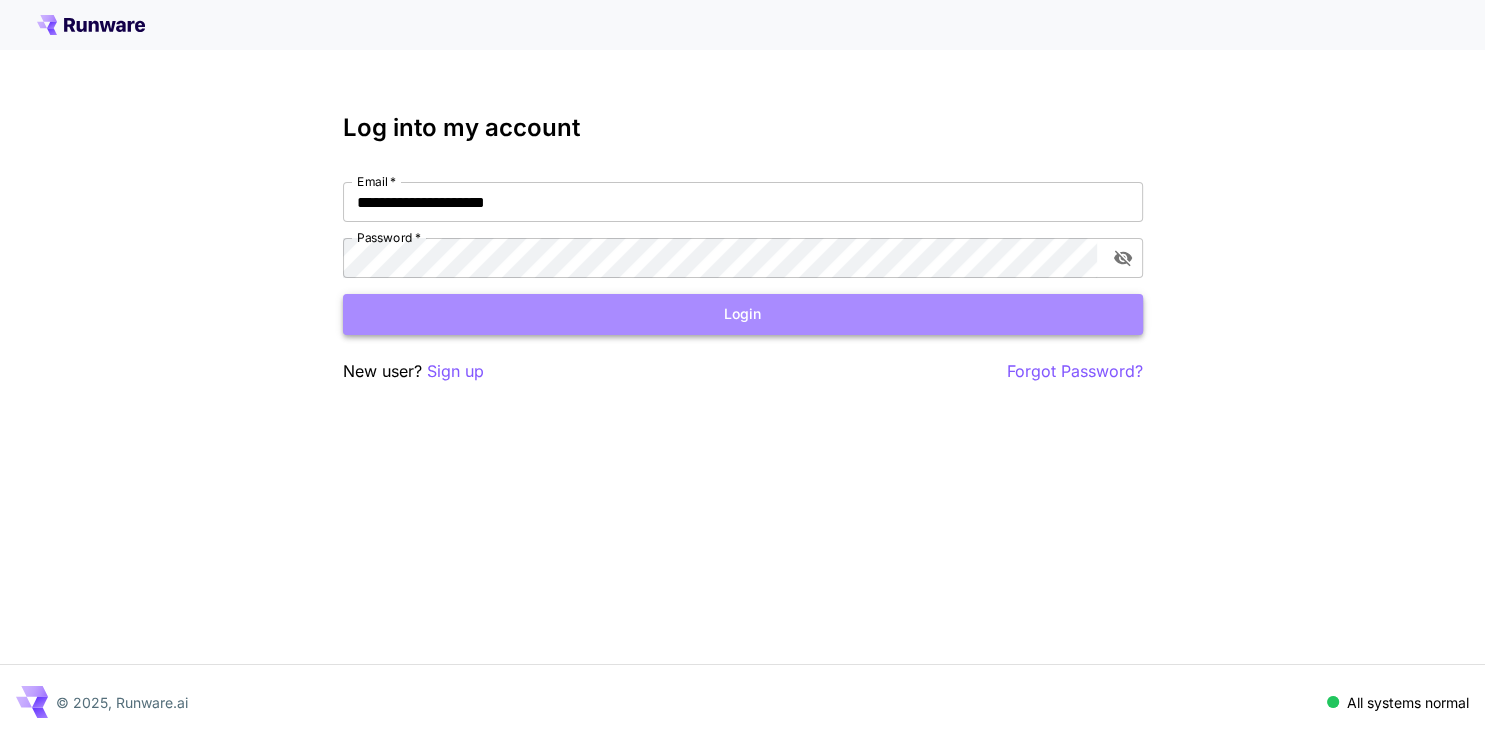 click on "Login" at bounding box center [743, 314] 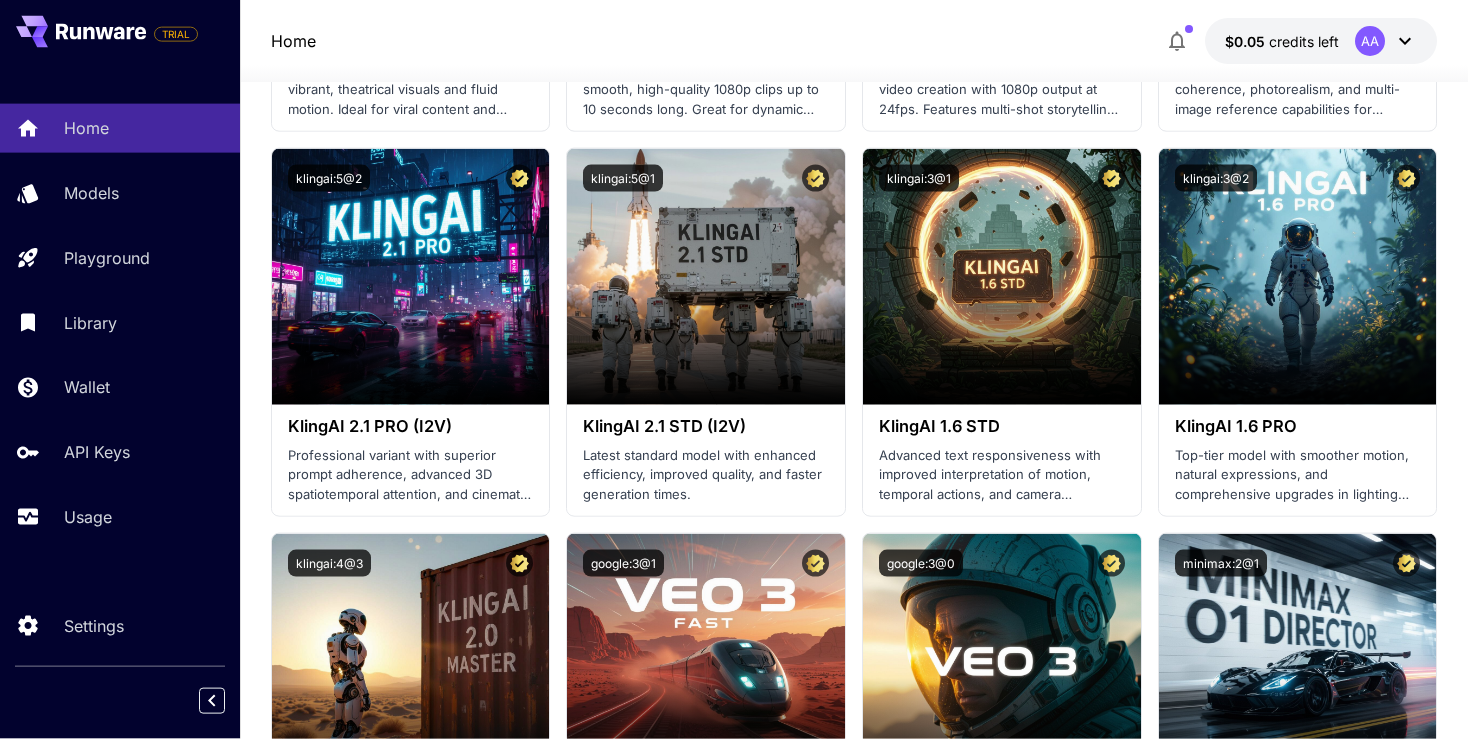 scroll, scrollTop: 950, scrollLeft: 0, axis: vertical 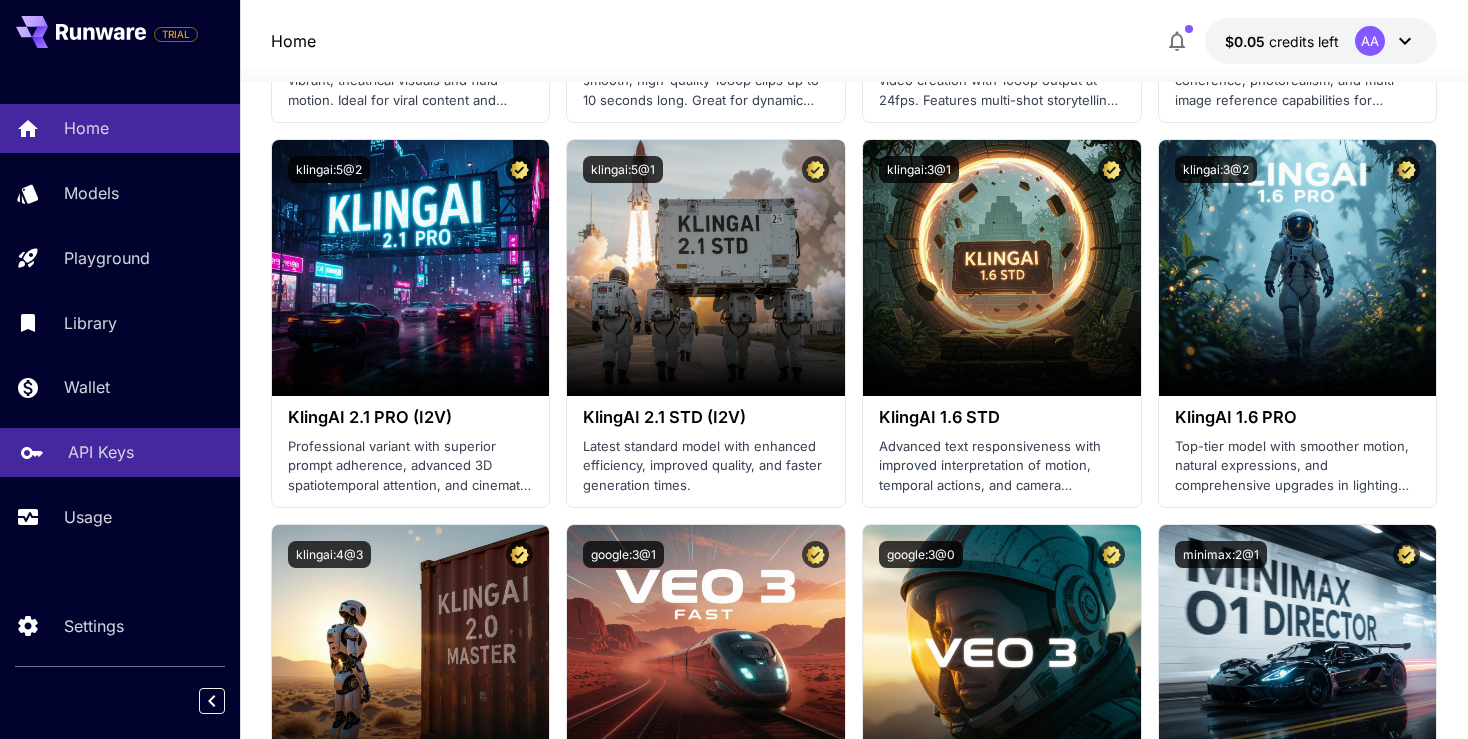 click on "API Keys" at bounding box center (101, 452) 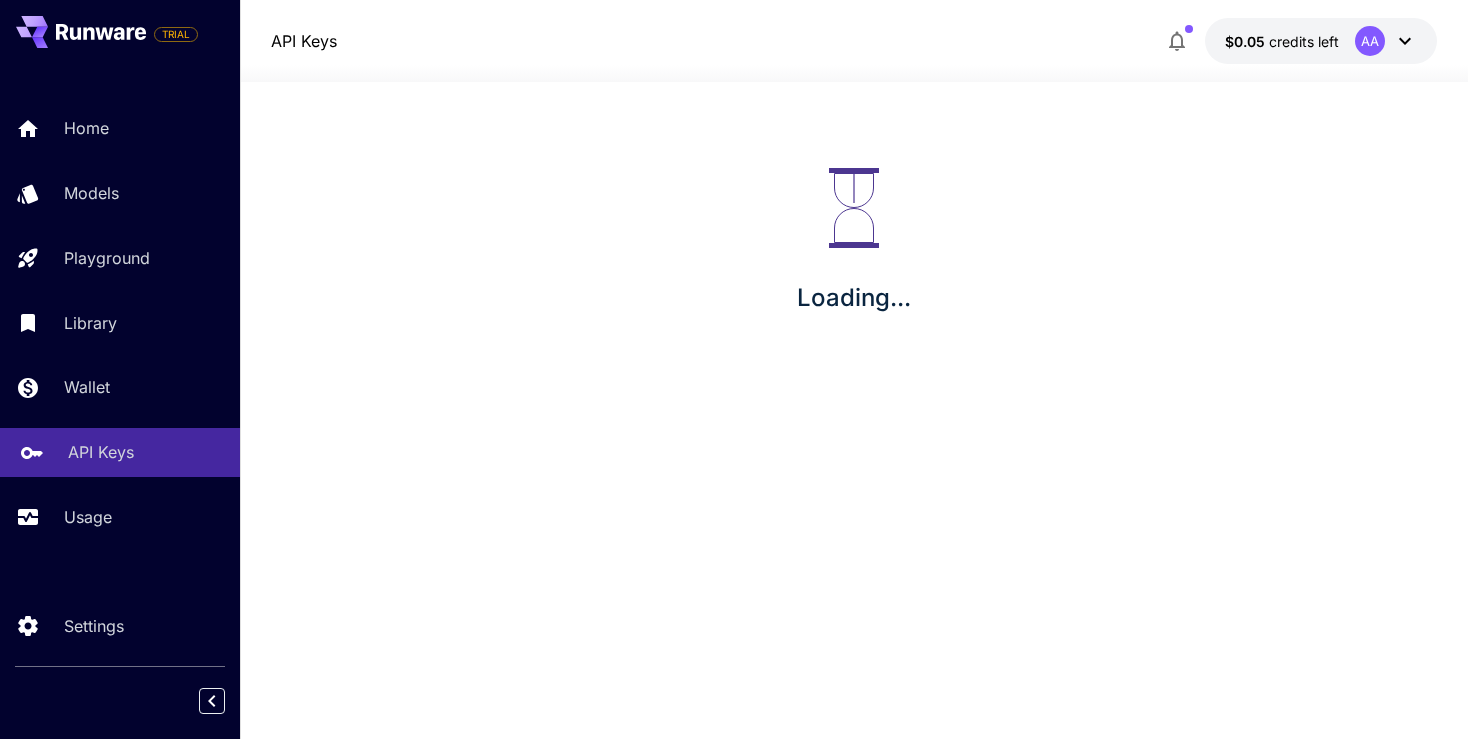 scroll, scrollTop: 0, scrollLeft: 0, axis: both 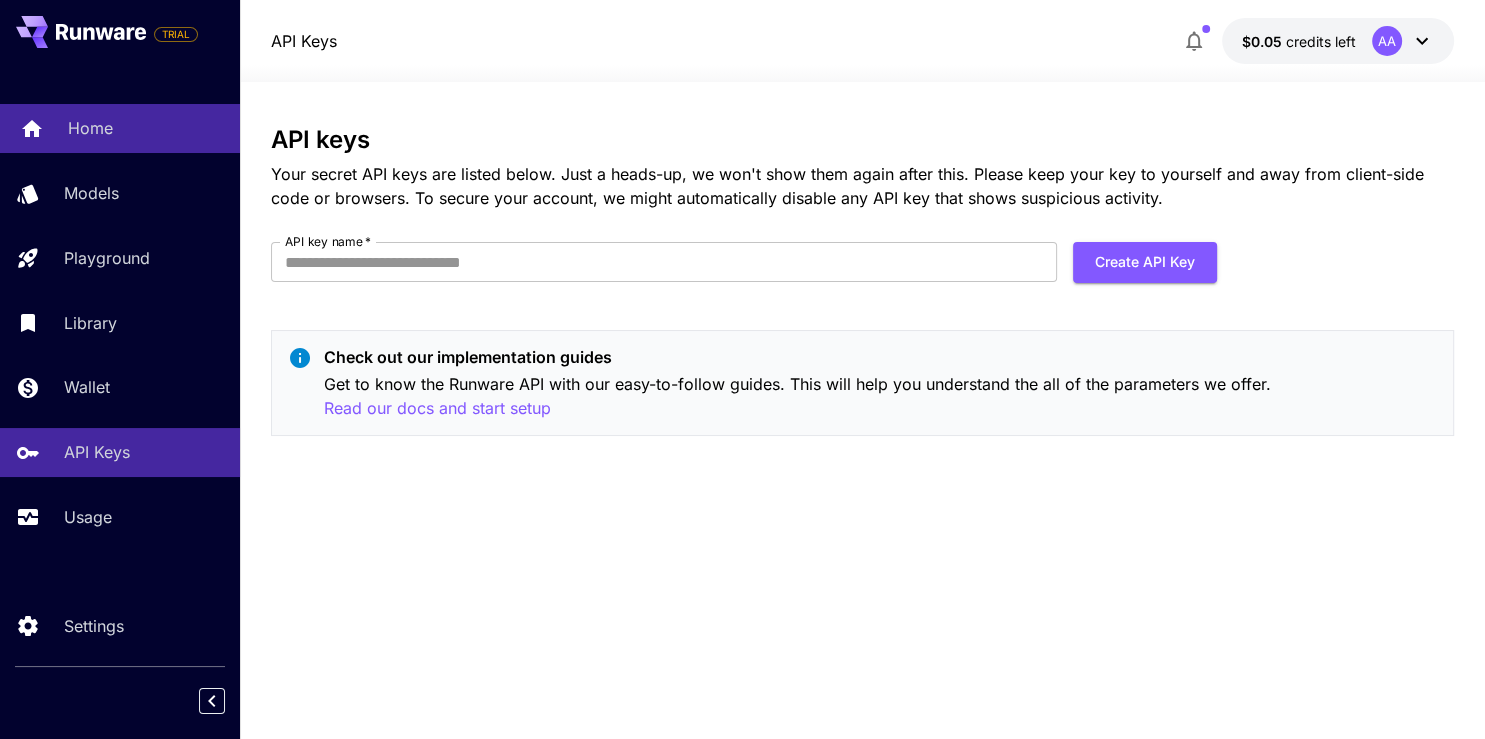 click on "Home" at bounding box center [90, 128] 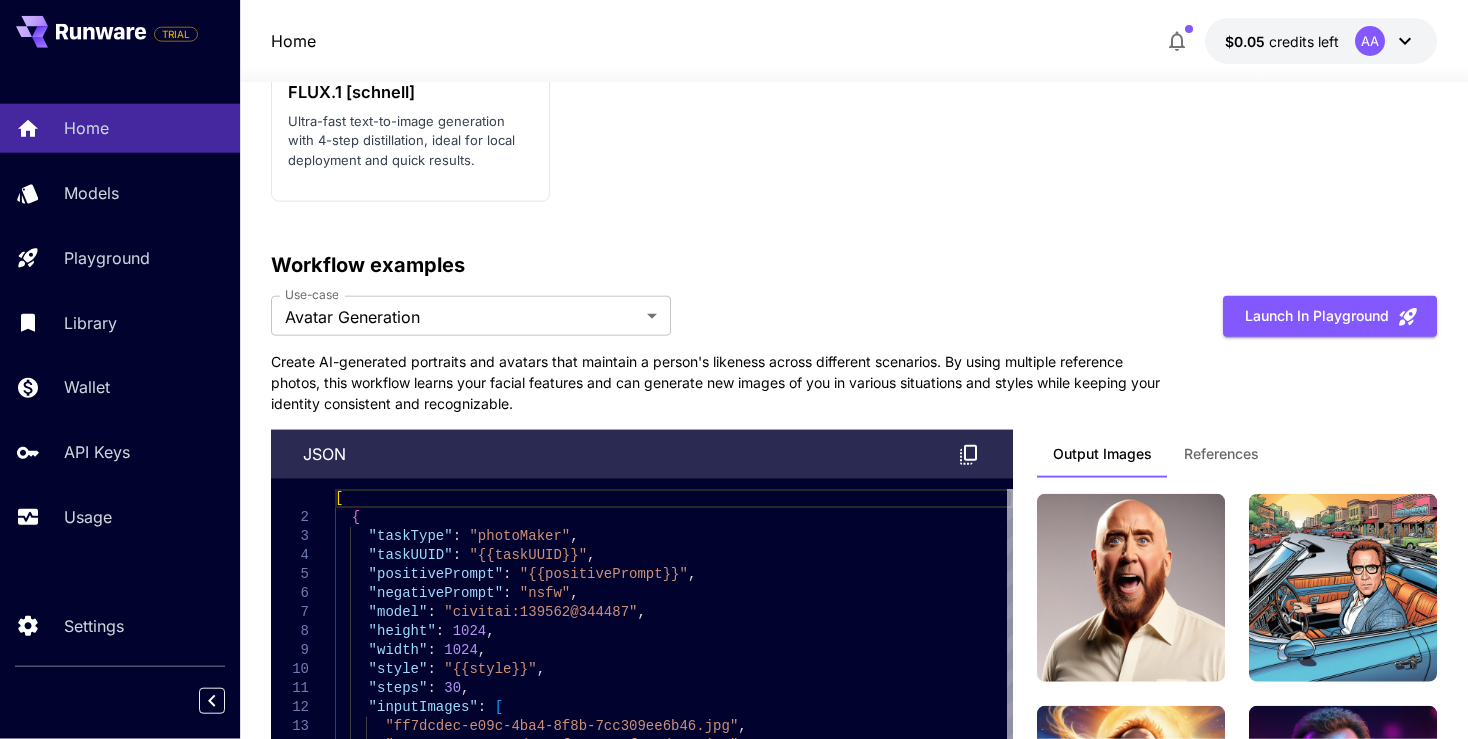 scroll, scrollTop: 5174, scrollLeft: 0, axis: vertical 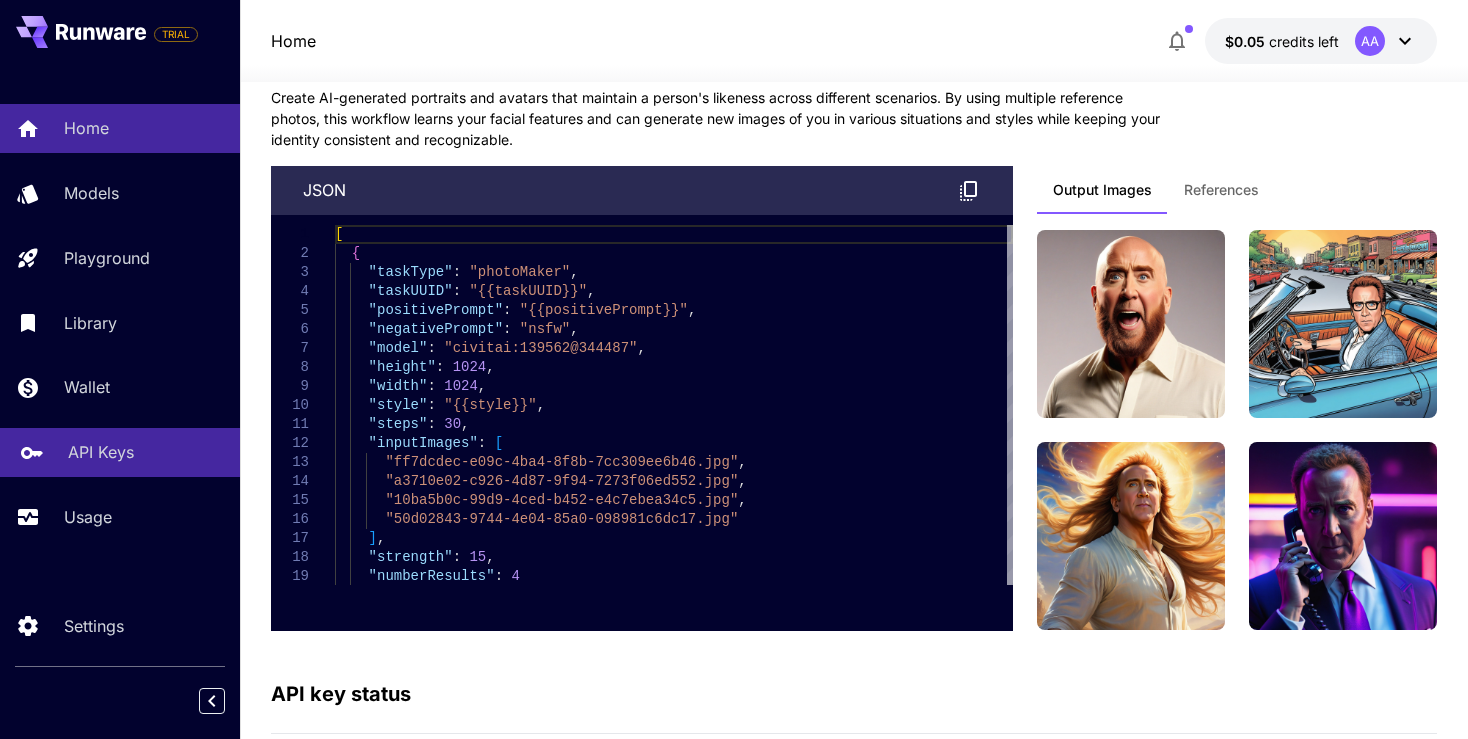 click on "API Keys" at bounding box center [101, 452] 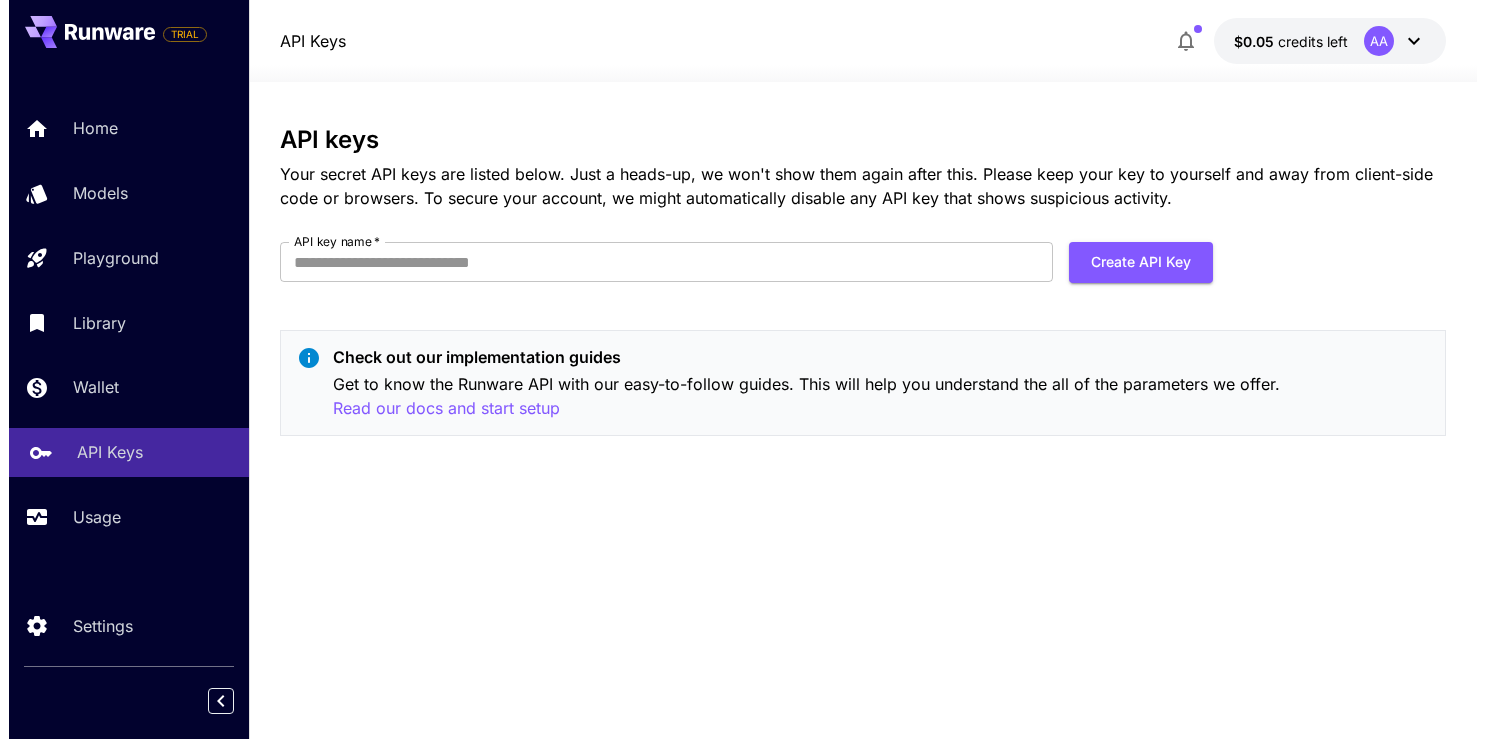 scroll, scrollTop: 0, scrollLeft: 0, axis: both 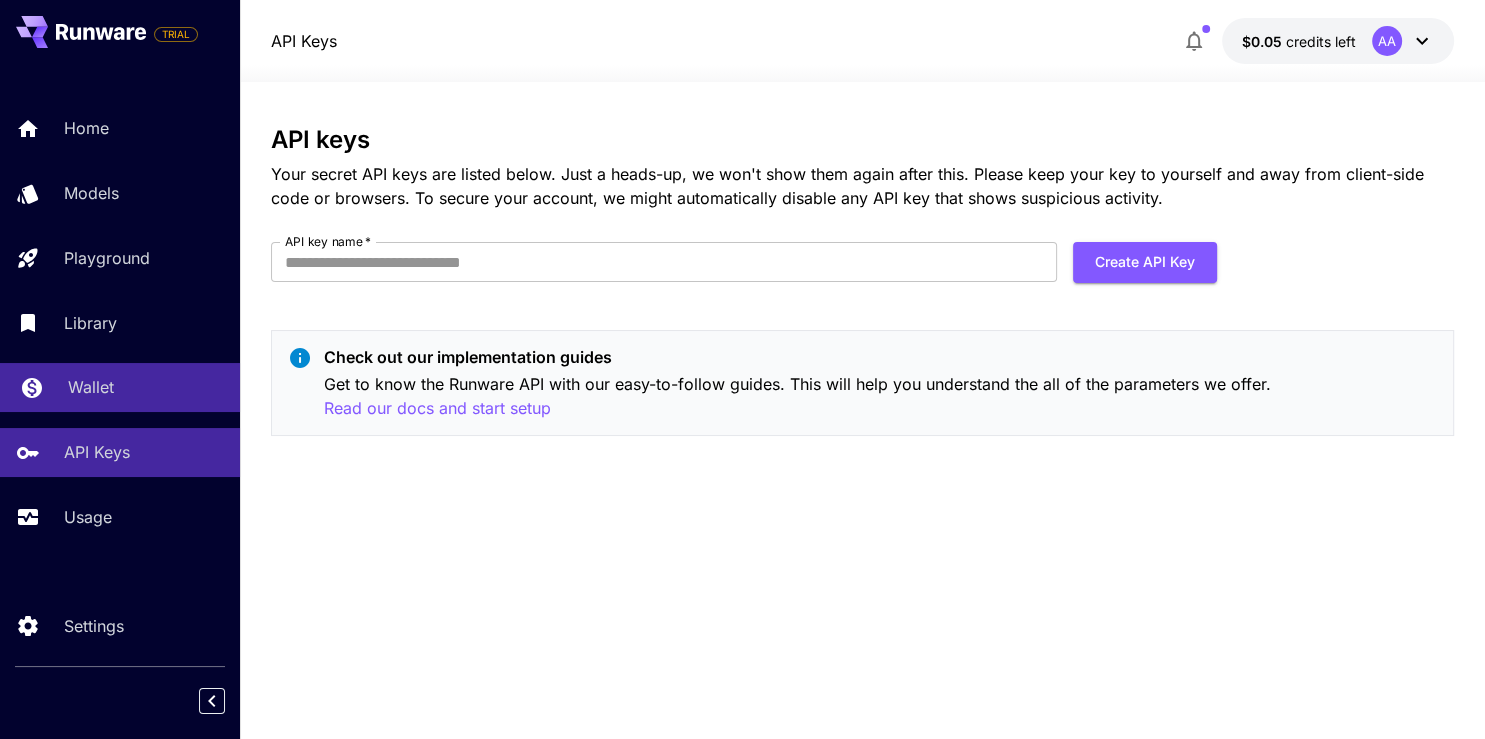 click on "Wallet" at bounding box center (91, 387) 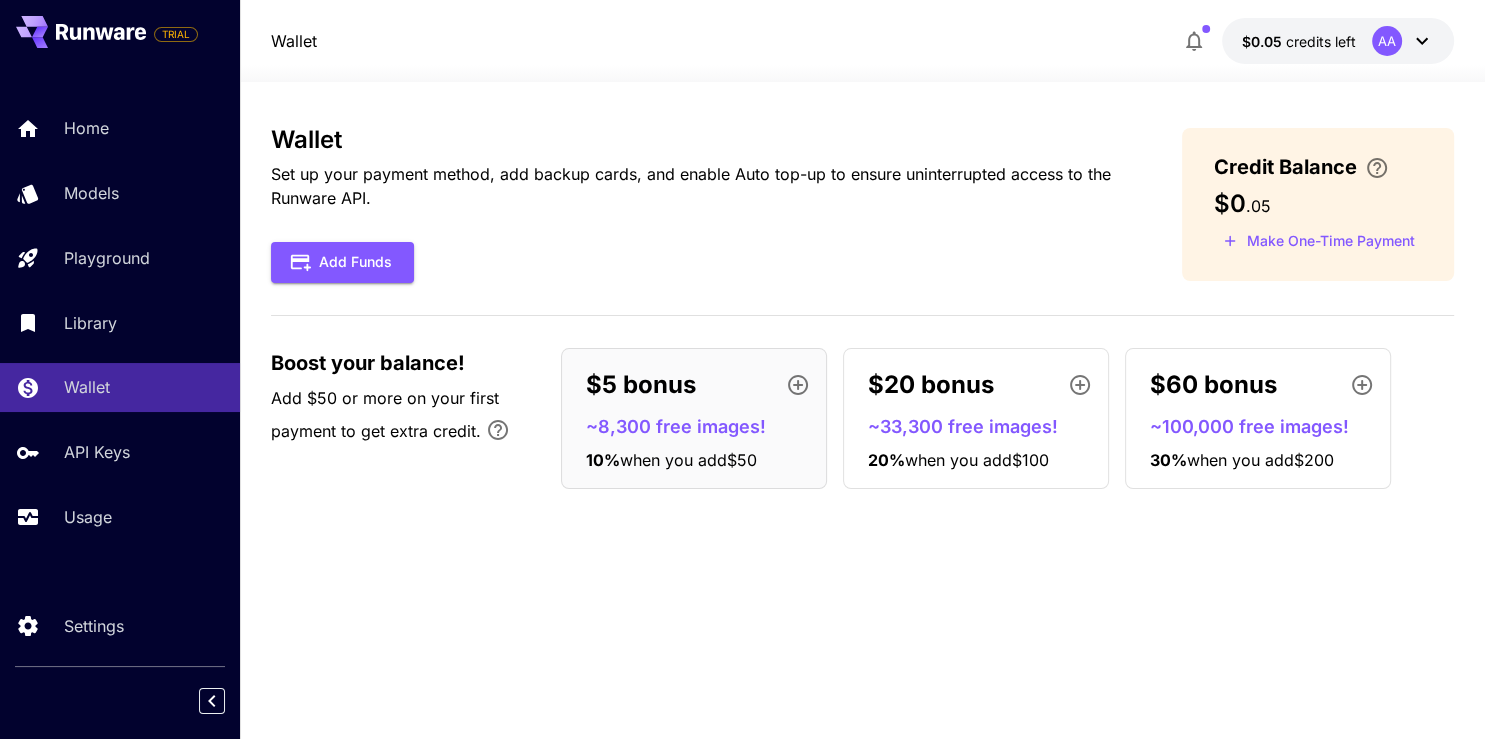 click on "Wallet Set up your payment method, add backup cards, and enable Auto top-up to ensure uninterrupted access to the Runware API. Add Funds Credit Balance $0 . 05 Make One-Time Payment Boost your balance! Add $50 or more on your first payment to get extra credit. $5 bonus ~8,300 free images!   10 %  when you add  $50 $20 bonus ~33,300 free images!   20 %  when you add  $100 $60 bonus ~100,000 free images!   30 %  when you add  $200" at bounding box center (862, 410) 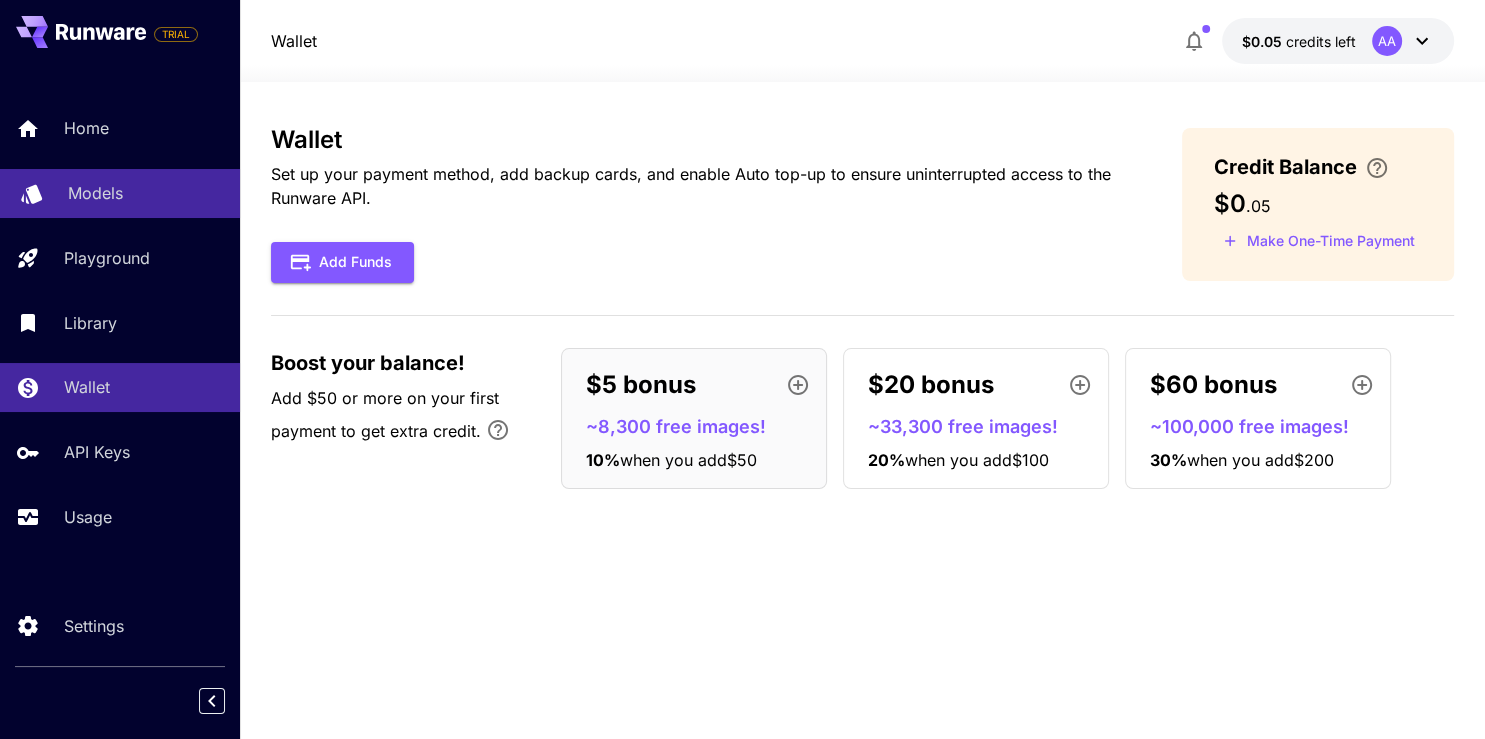 click on "Models" at bounding box center [95, 193] 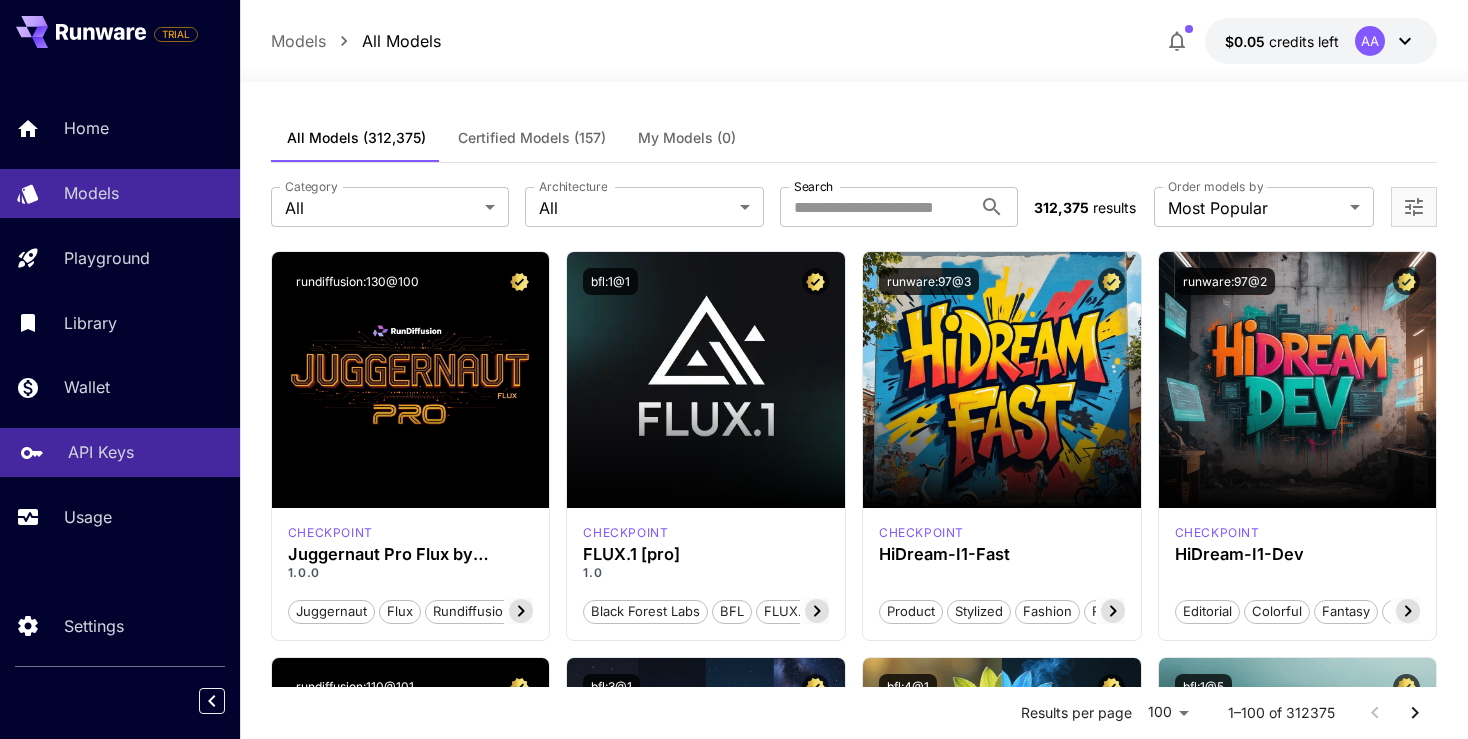 click on "API Keys" at bounding box center (146, 452) 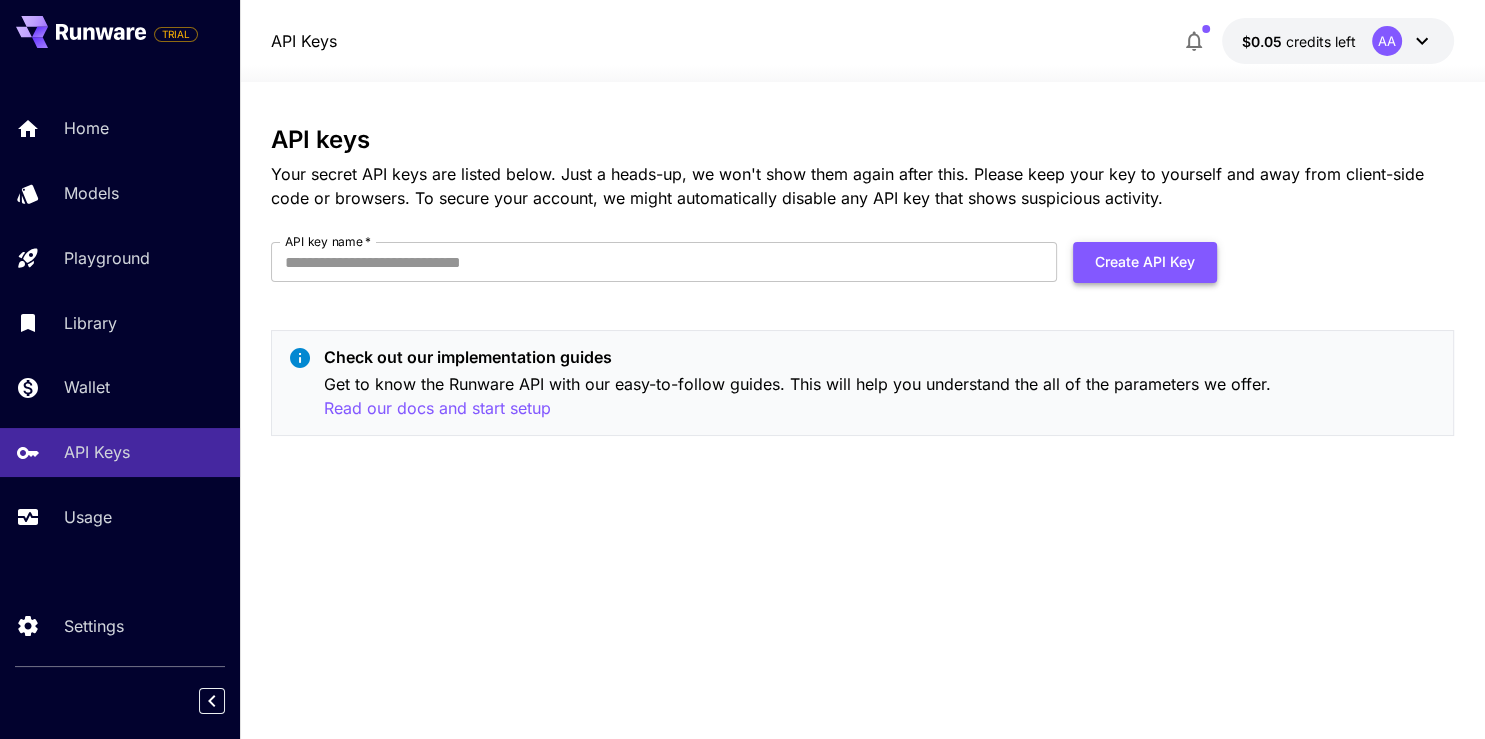 click on "Create API Key" at bounding box center (1145, 262) 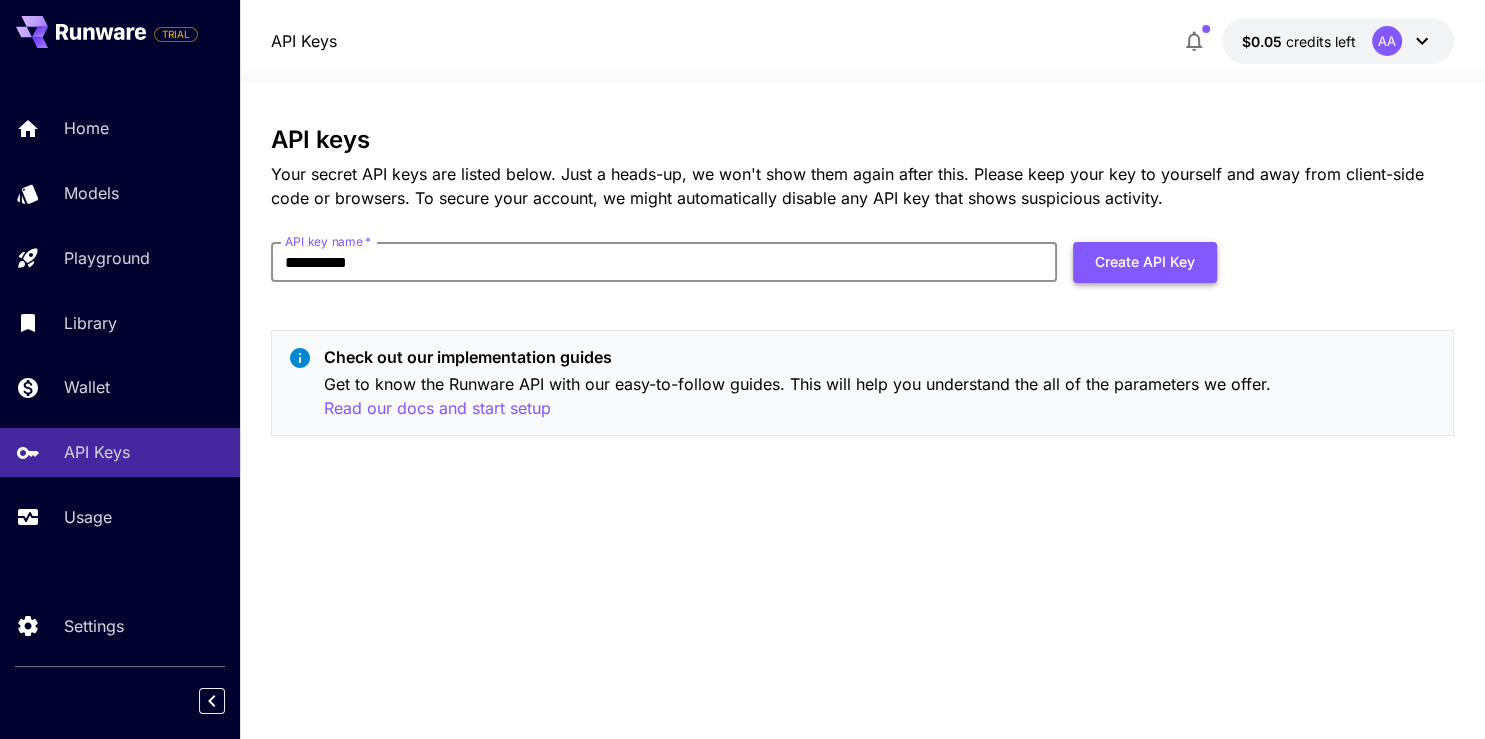 type on "**********" 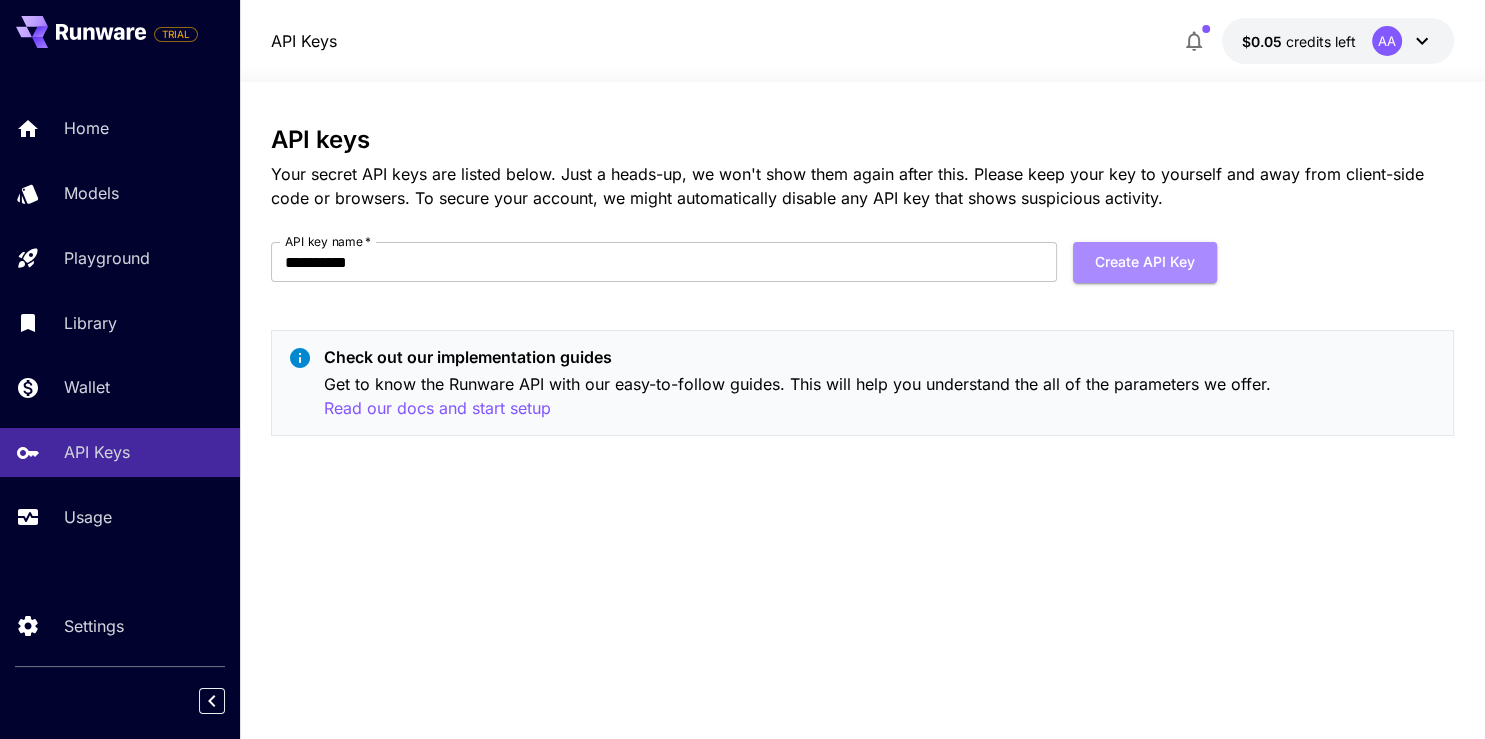 drag, startPoint x: 1130, startPoint y: 266, endPoint x: 1121, endPoint y: 302, distance: 37.107952 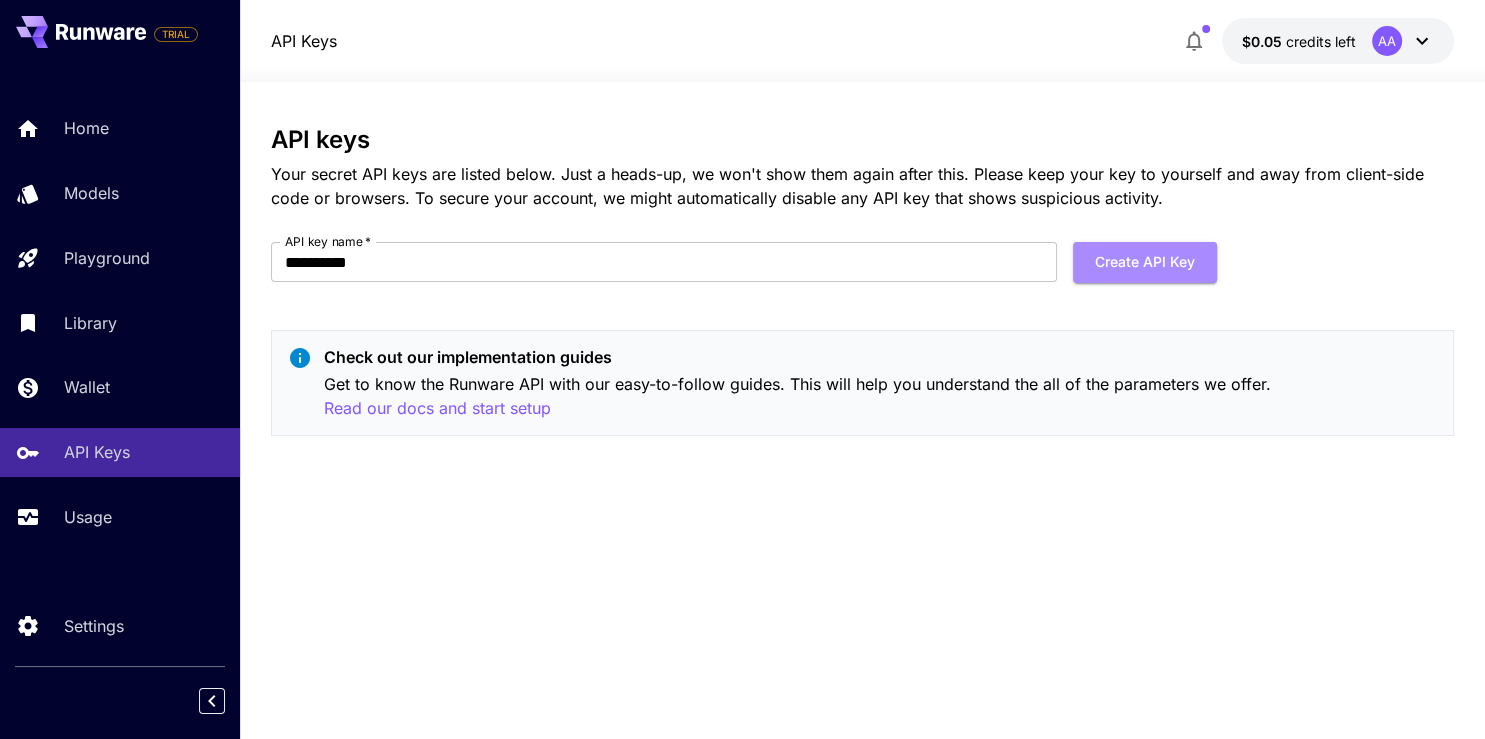 click on "Create API Key" at bounding box center [1145, 262] 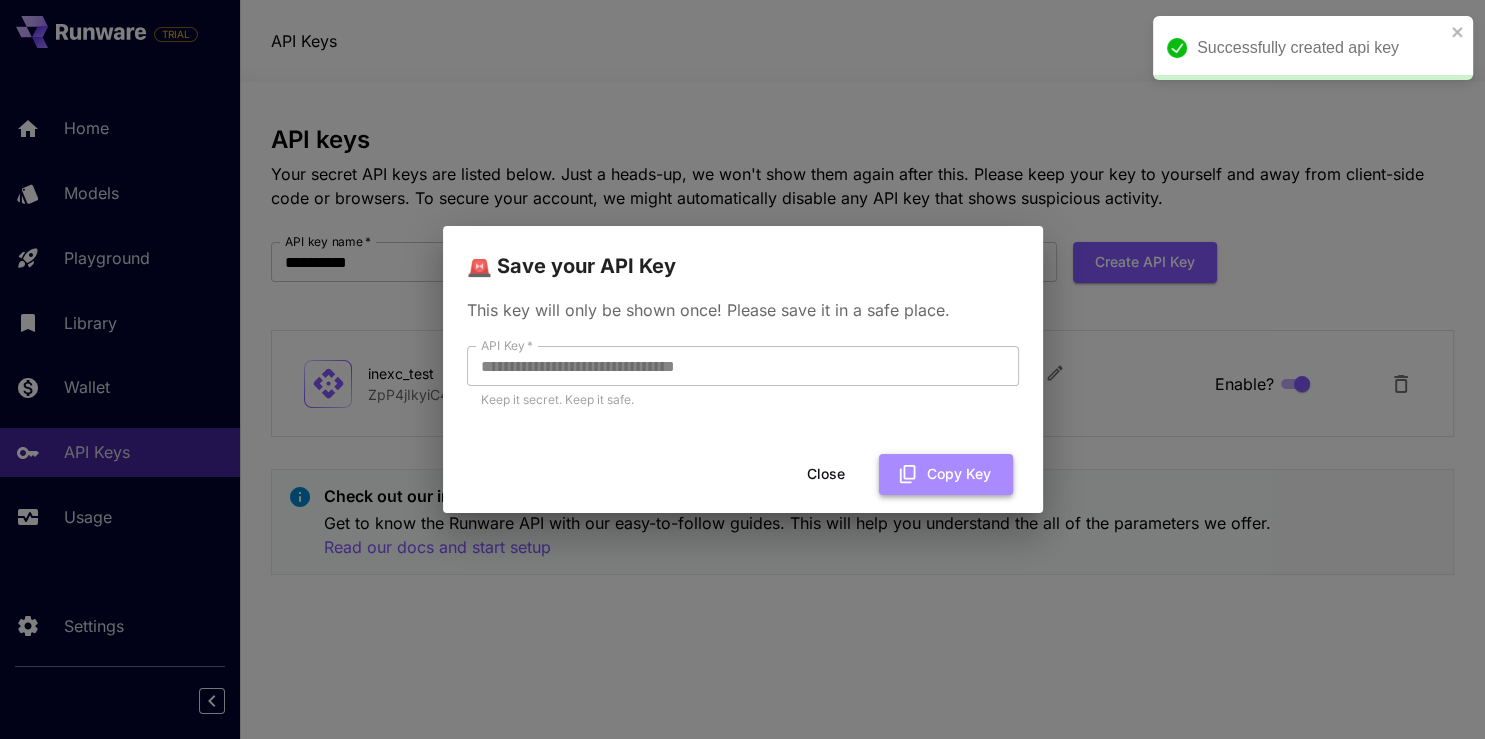 click on "Copy Key" at bounding box center (946, 474) 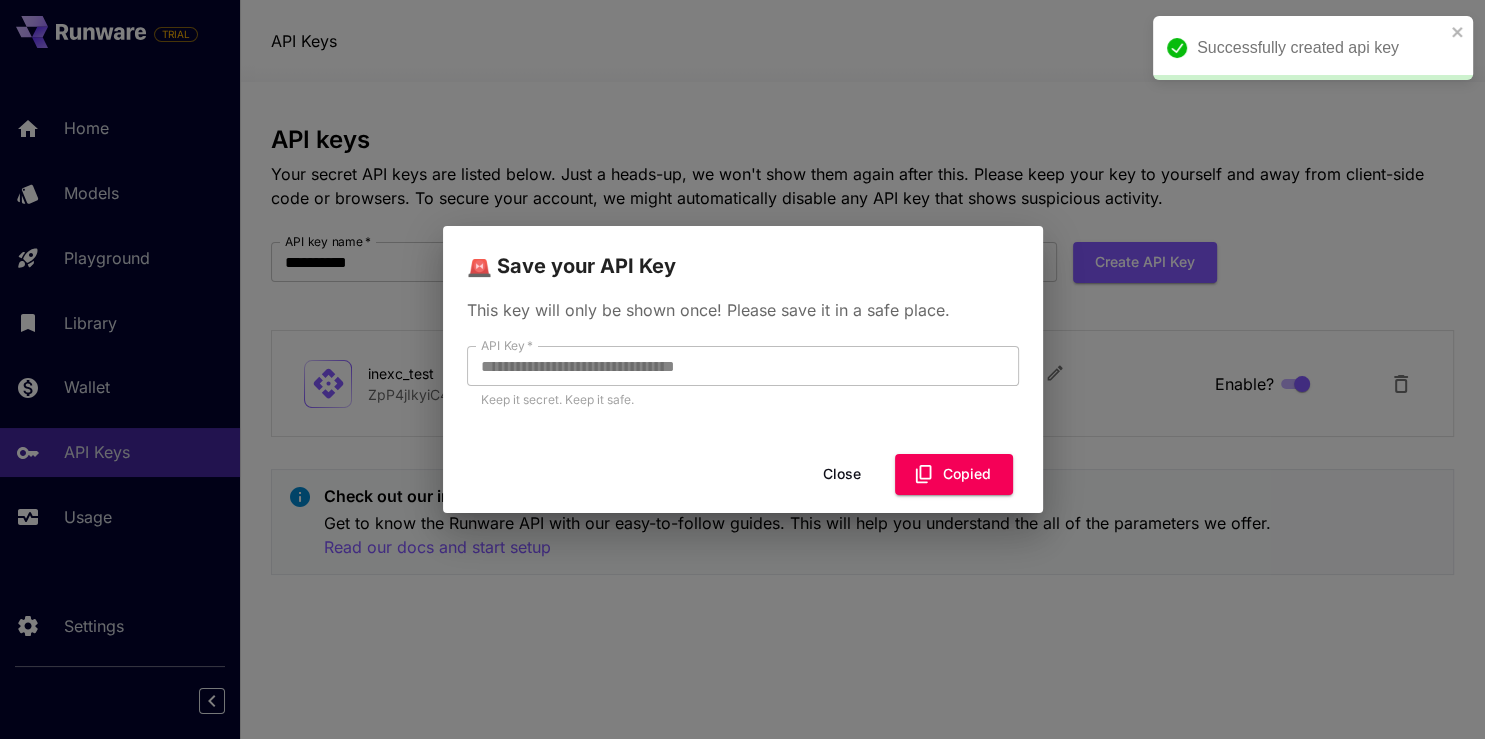click on "**********" at bounding box center [742, 369] 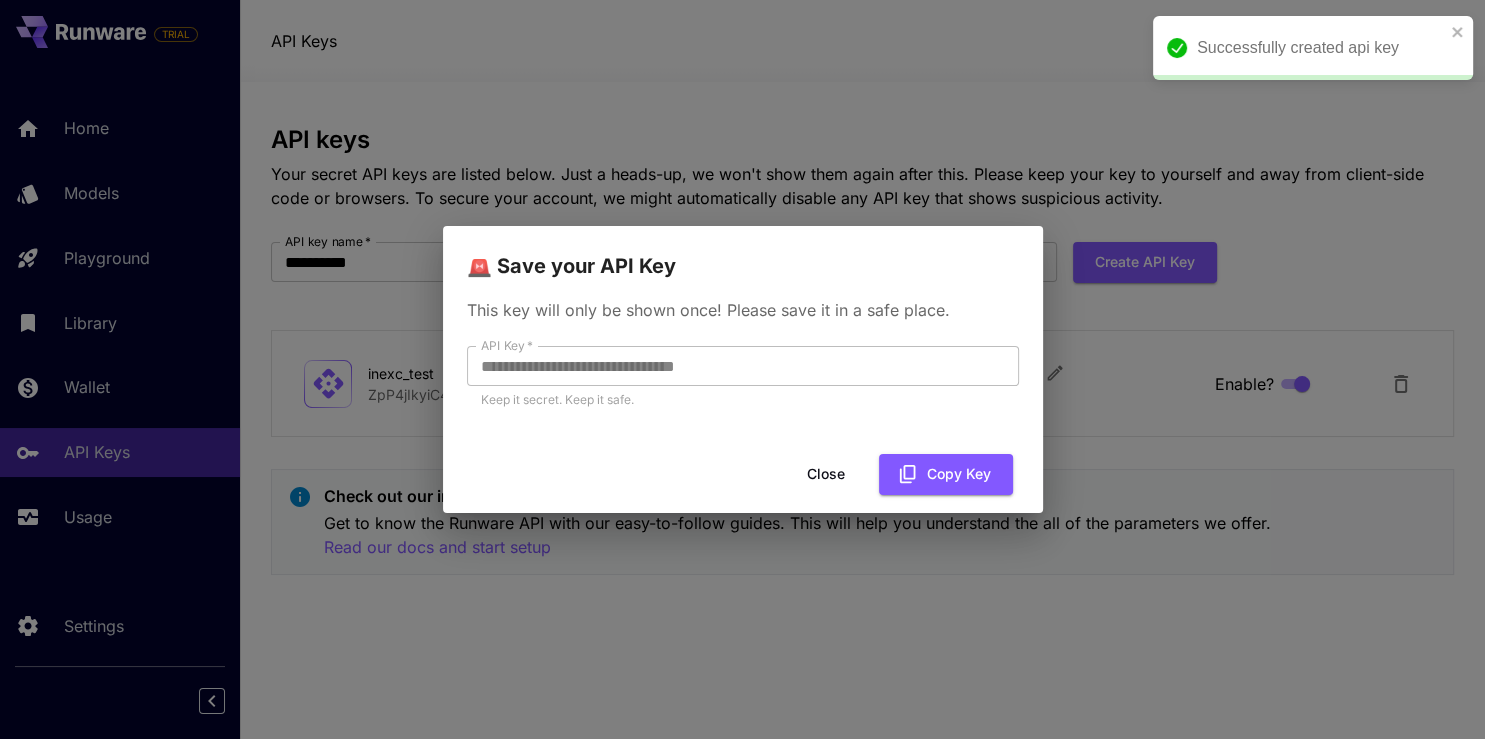 click on "Close" at bounding box center [826, 474] 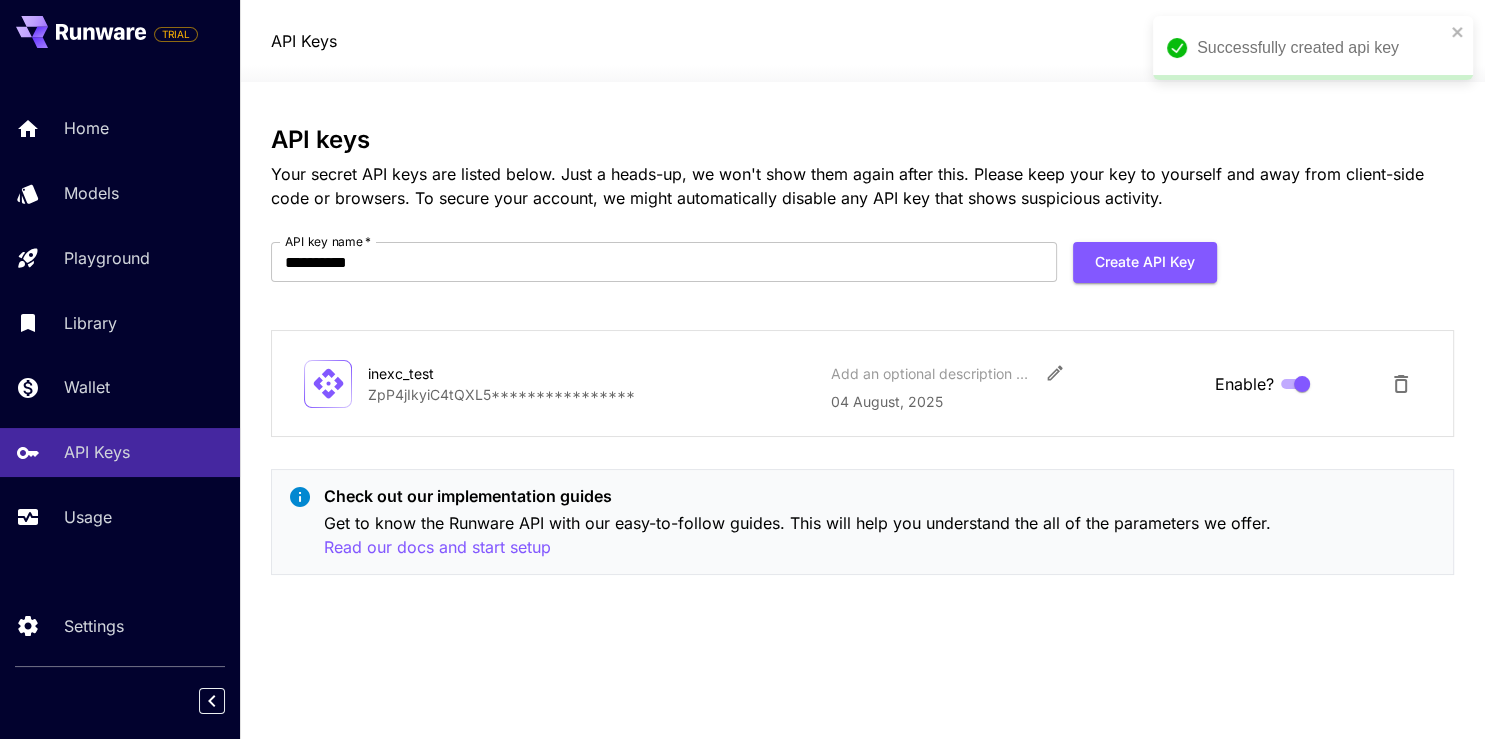 click on "**********" at bounding box center (862, 410) 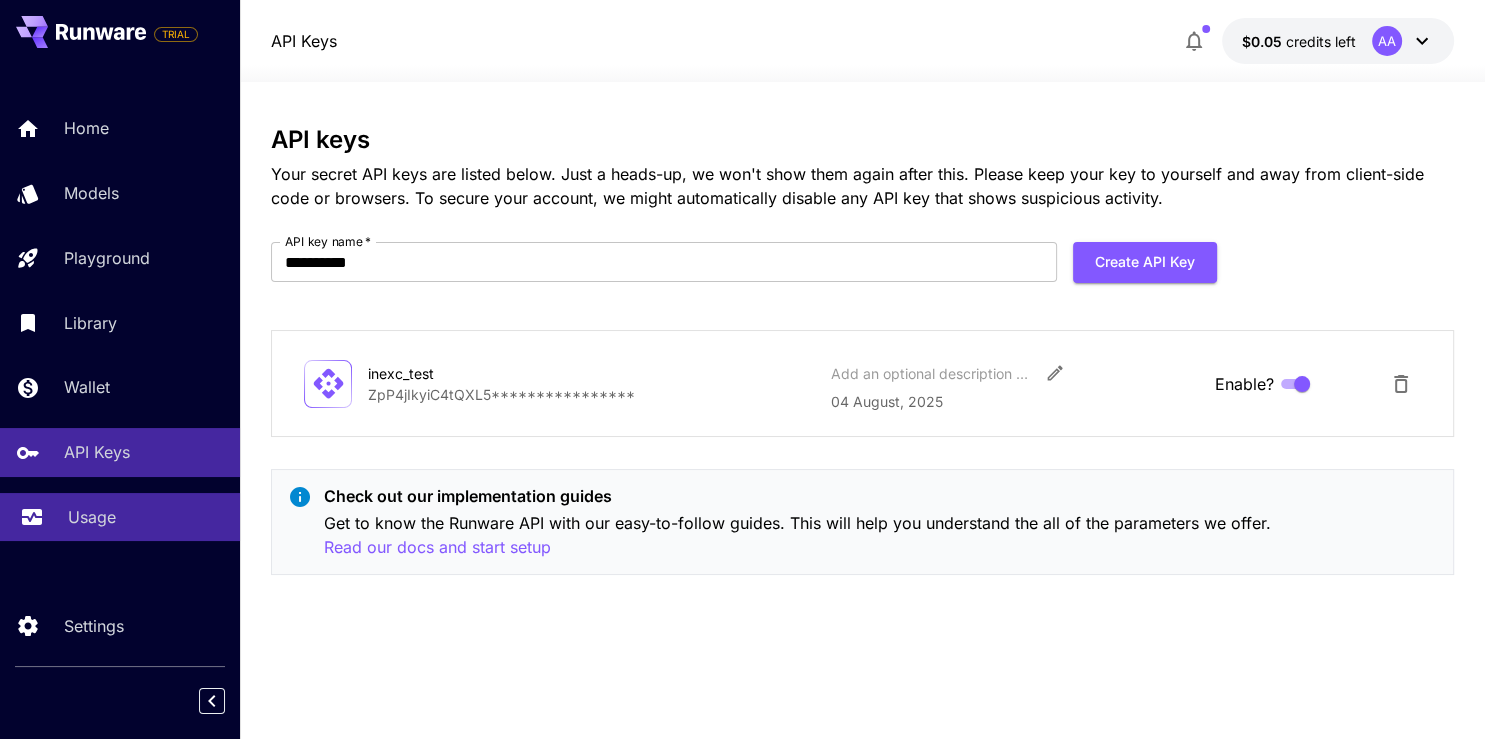 click on "Usage" at bounding box center (120, 517) 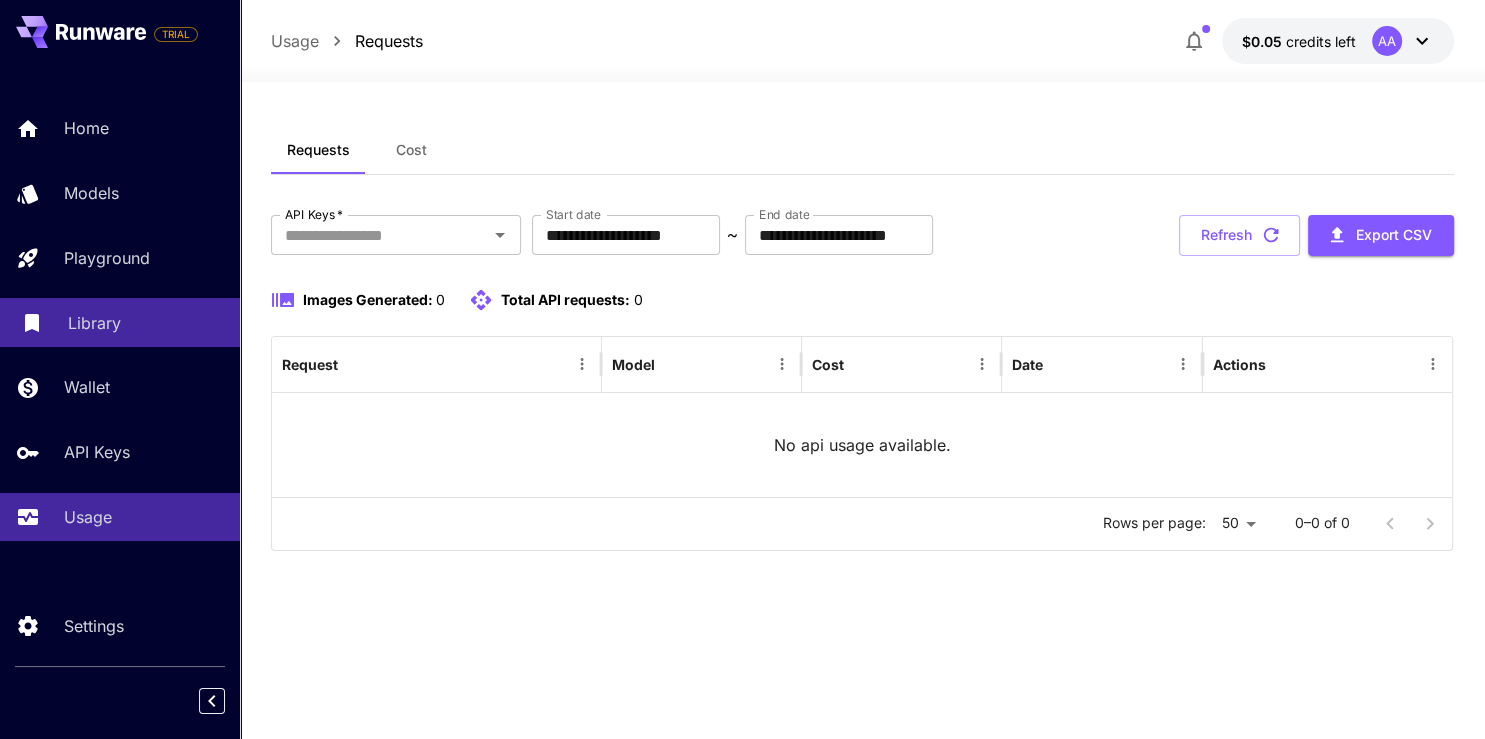 click on "Library" at bounding box center (94, 323) 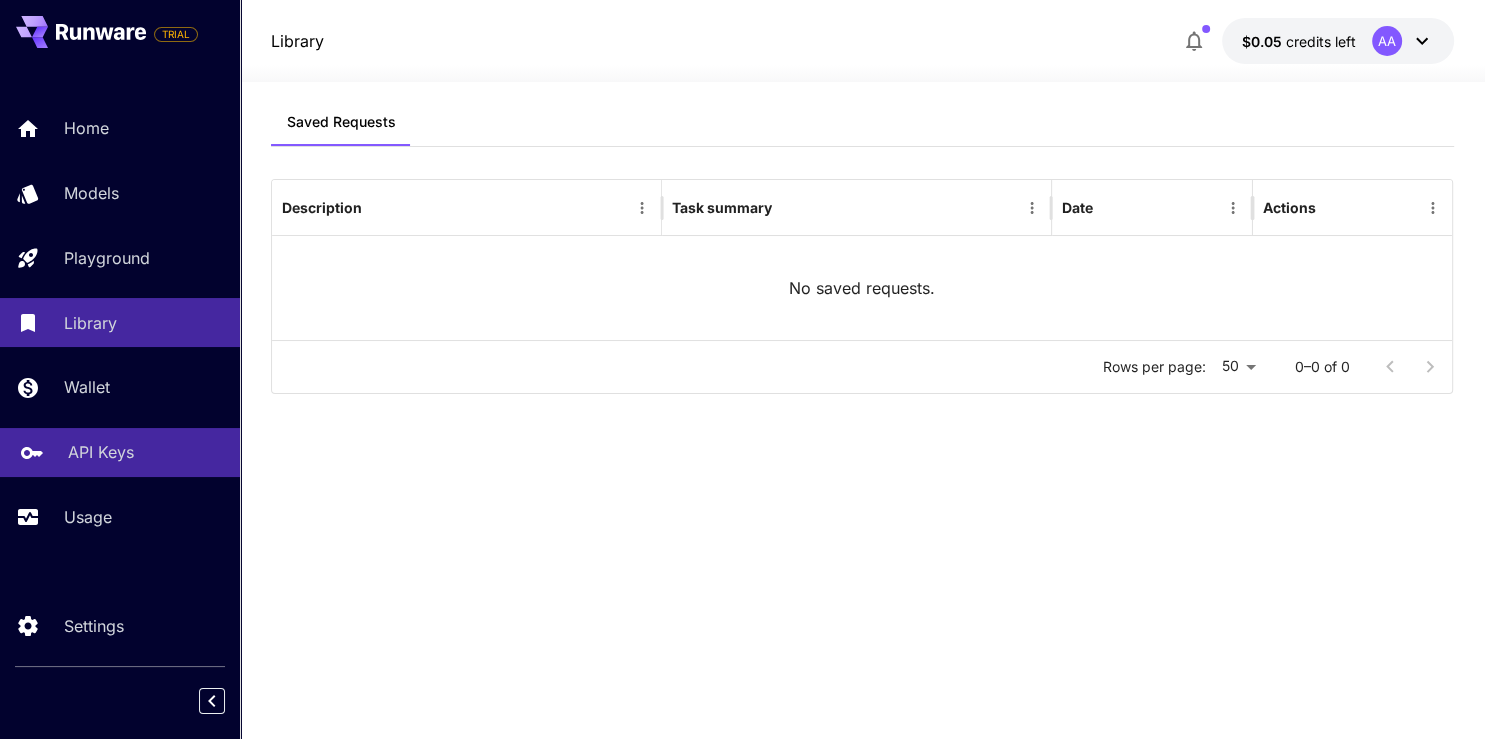 click on "API Keys" at bounding box center [101, 452] 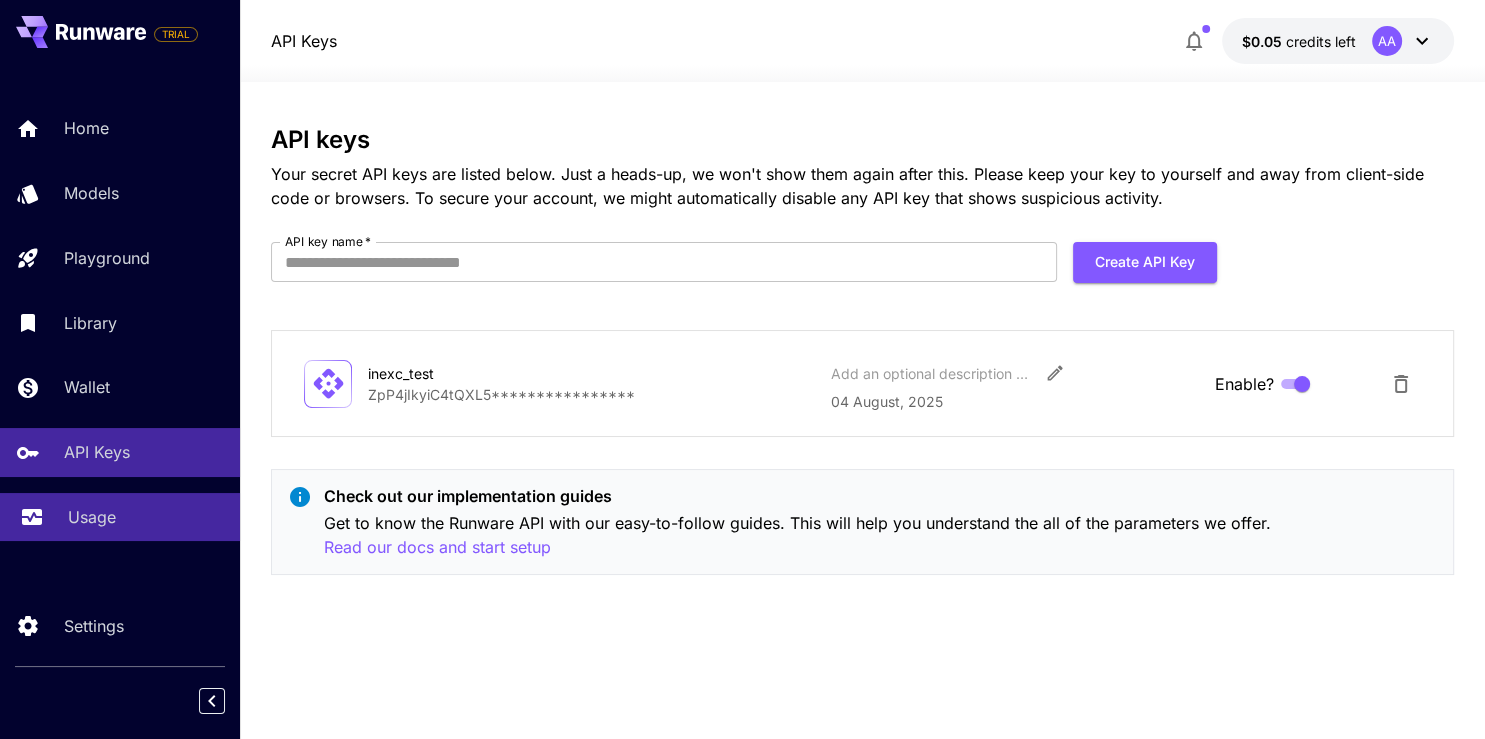 click on "Usage" at bounding box center [92, 517] 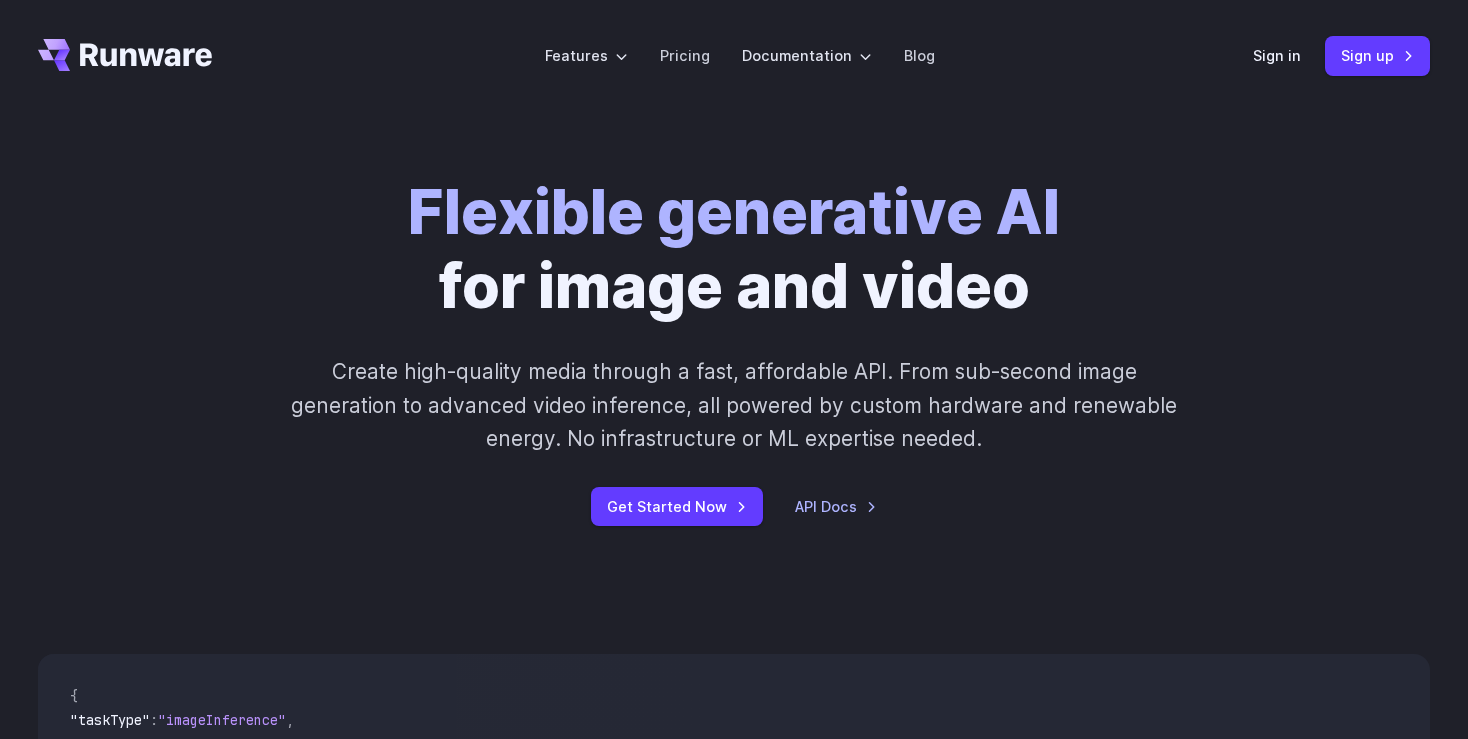 scroll, scrollTop: 0, scrollLeft: 0, axis: both 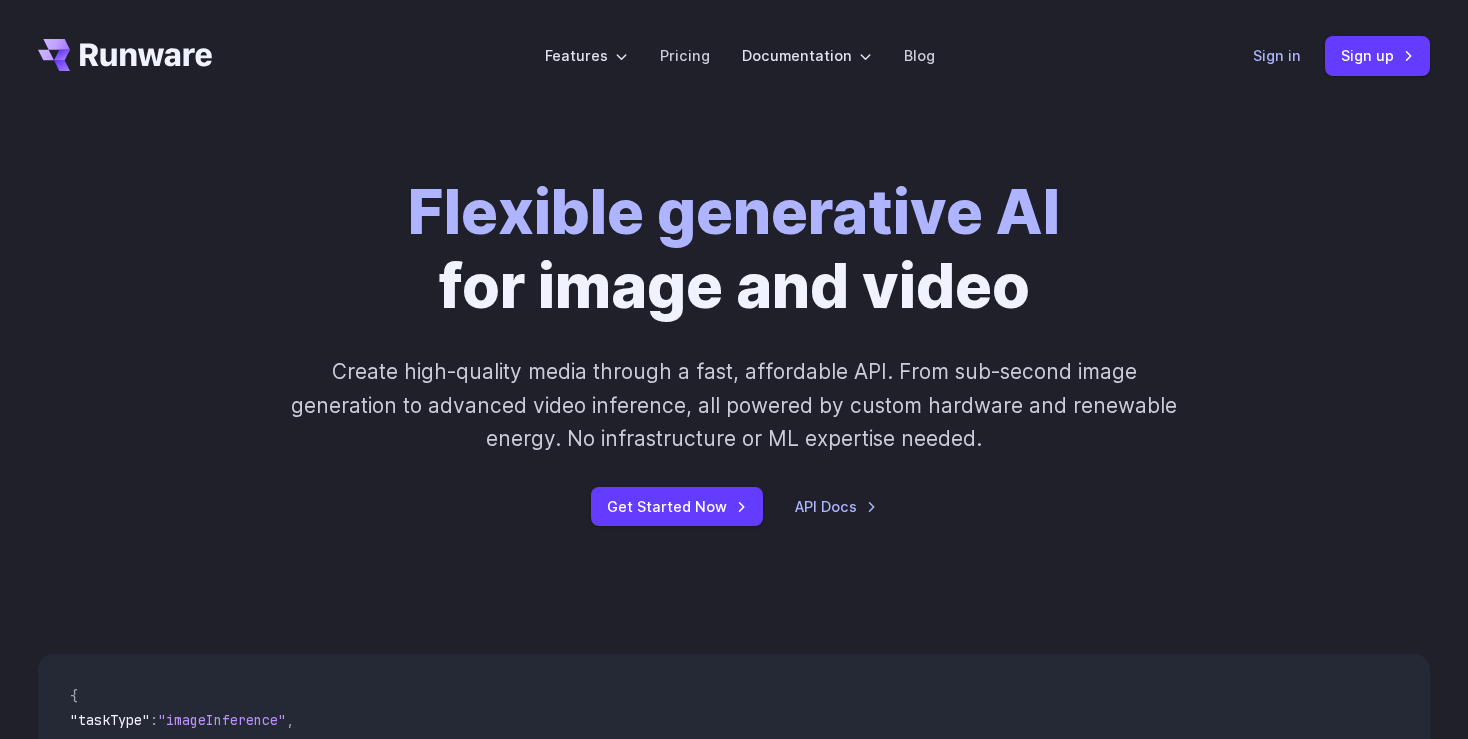 click on "Sign in" at bounding box center [1277, 55] 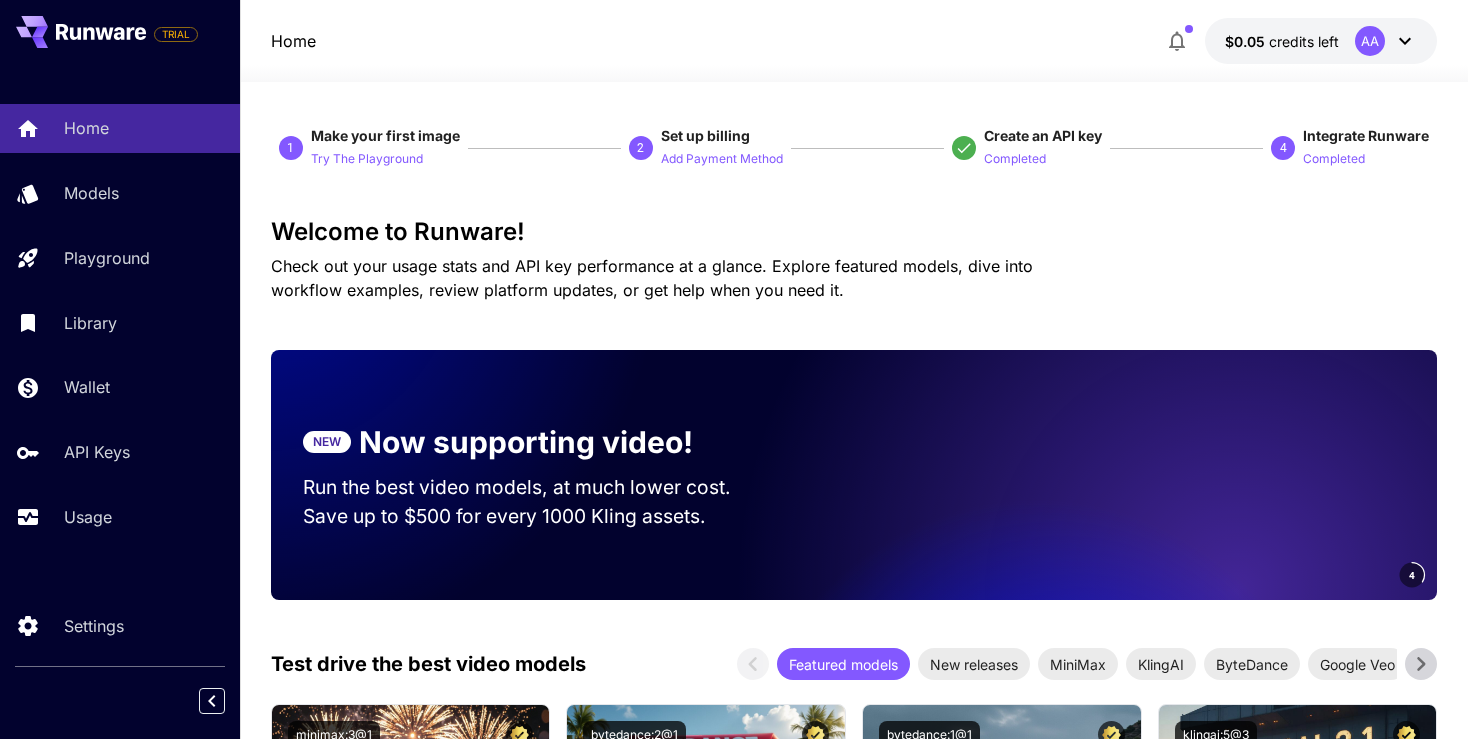 scroll, scrollTop: 0, scrollLeft: 0, axis: both 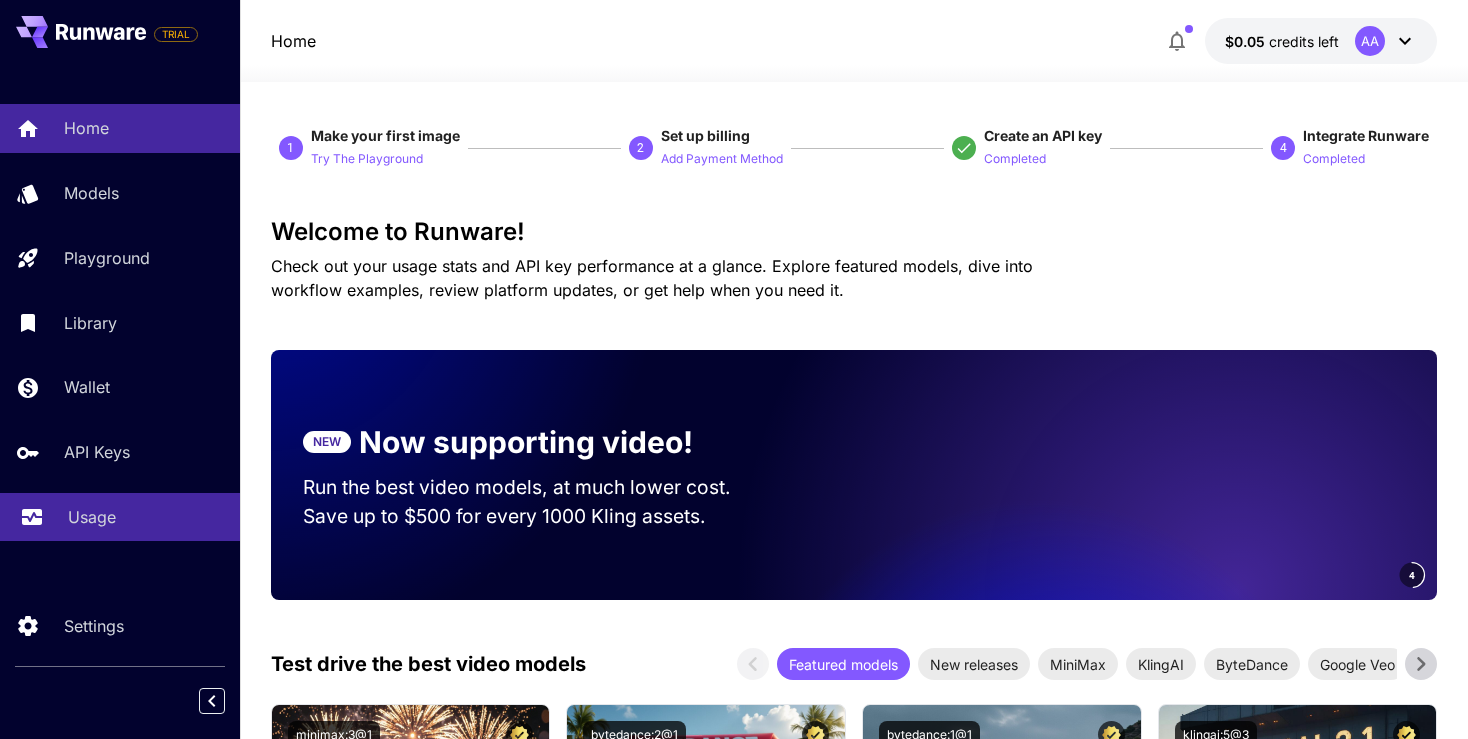 click on "Usage" at bounding box center (92, 517) 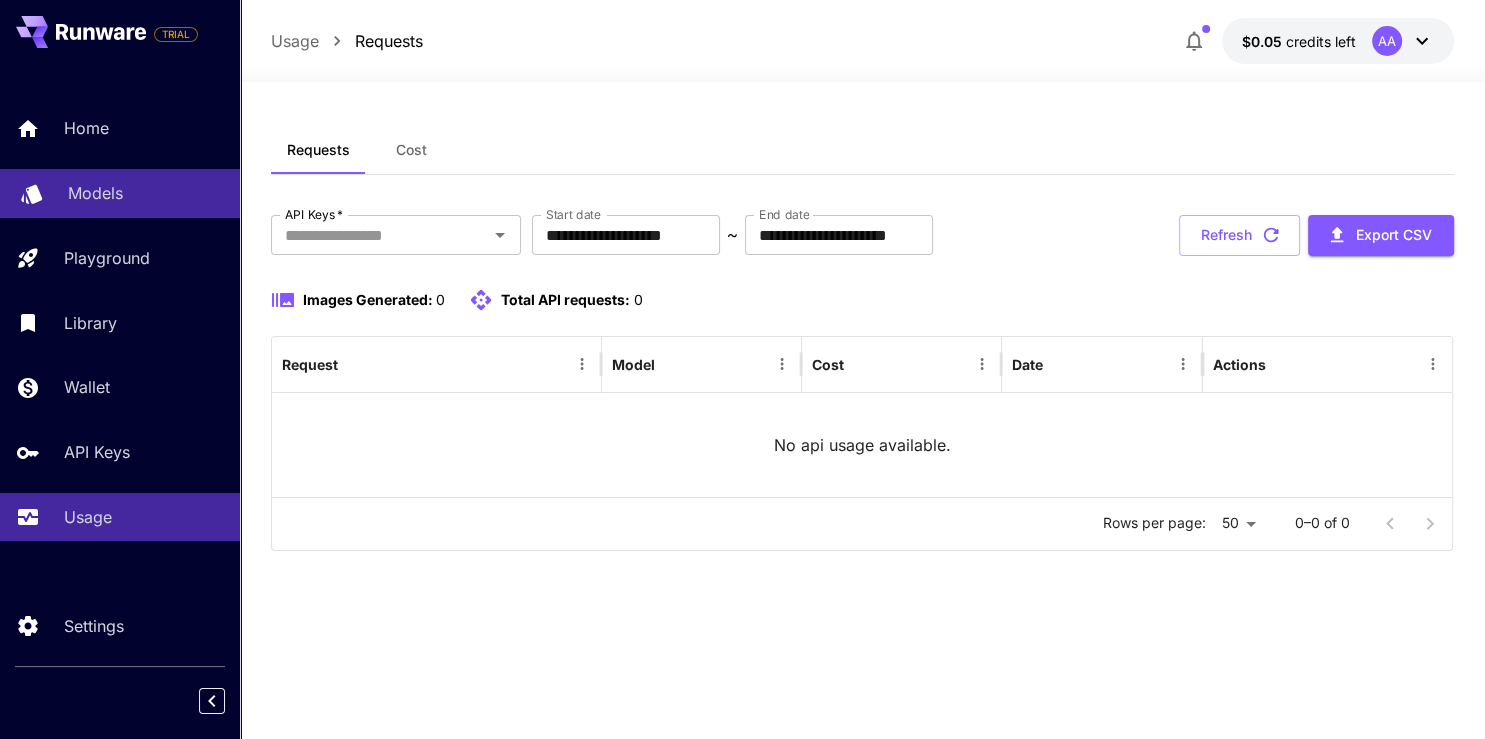 click on "Models" at bounding box center (95, 193) 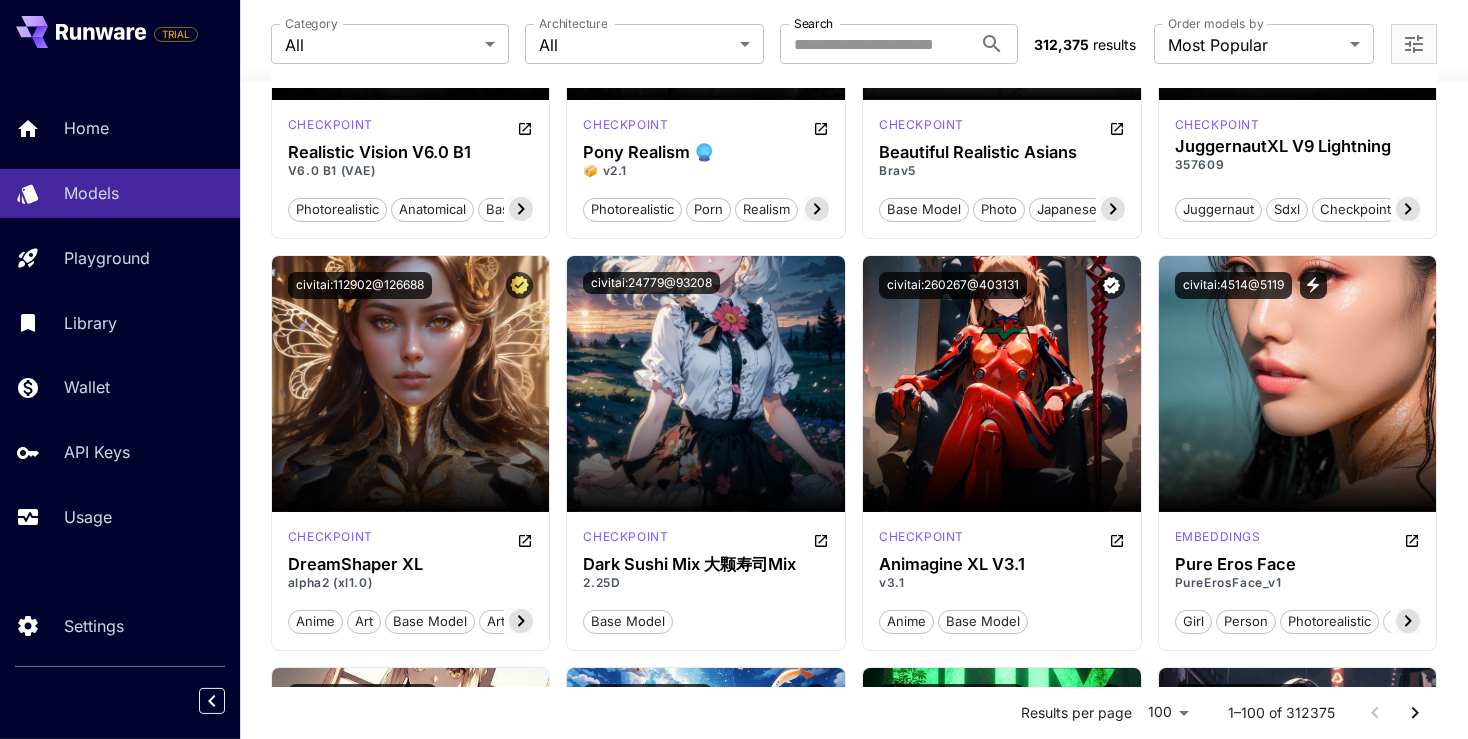 scroll, scrollTop: 6758, scrollLeft: 0, axis: vertical 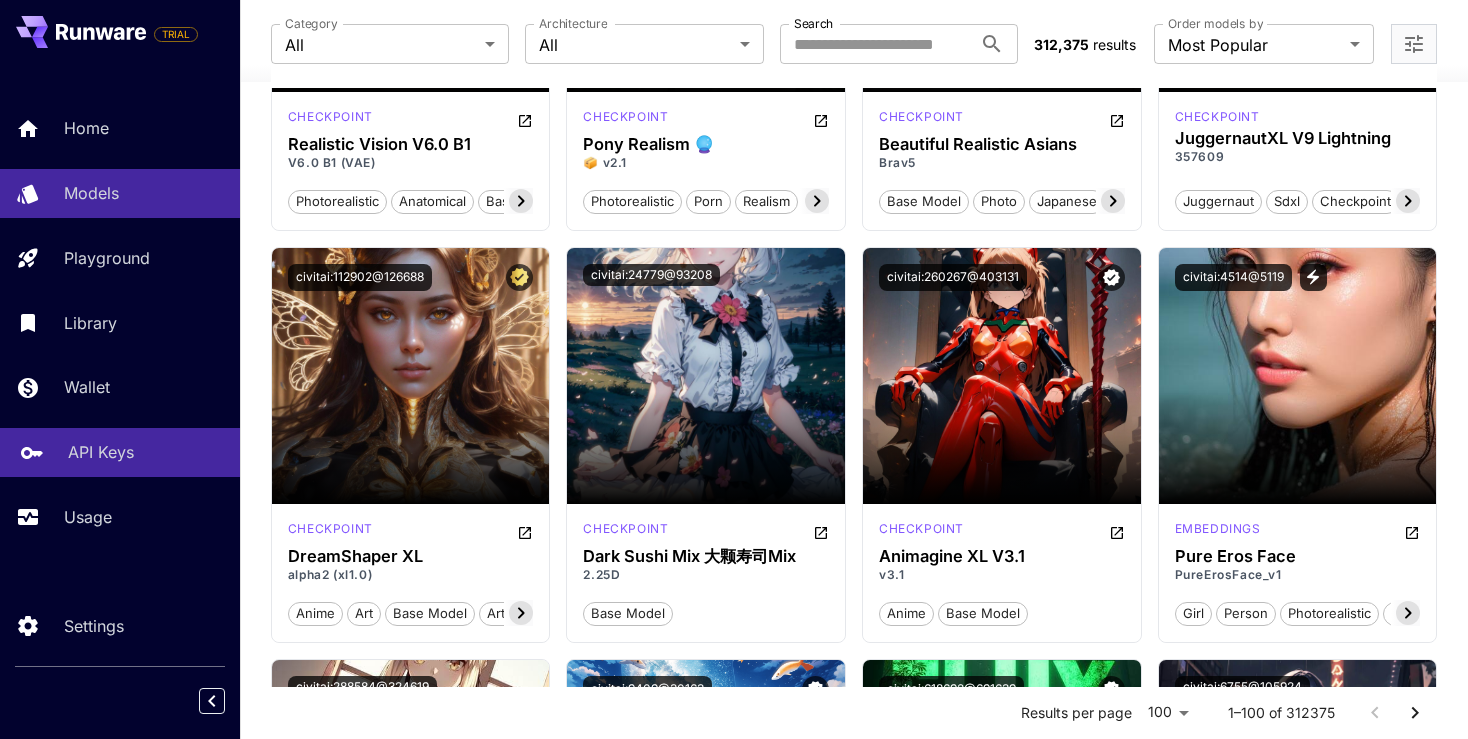 click on "API Keys" at bounding box center [101, 452] 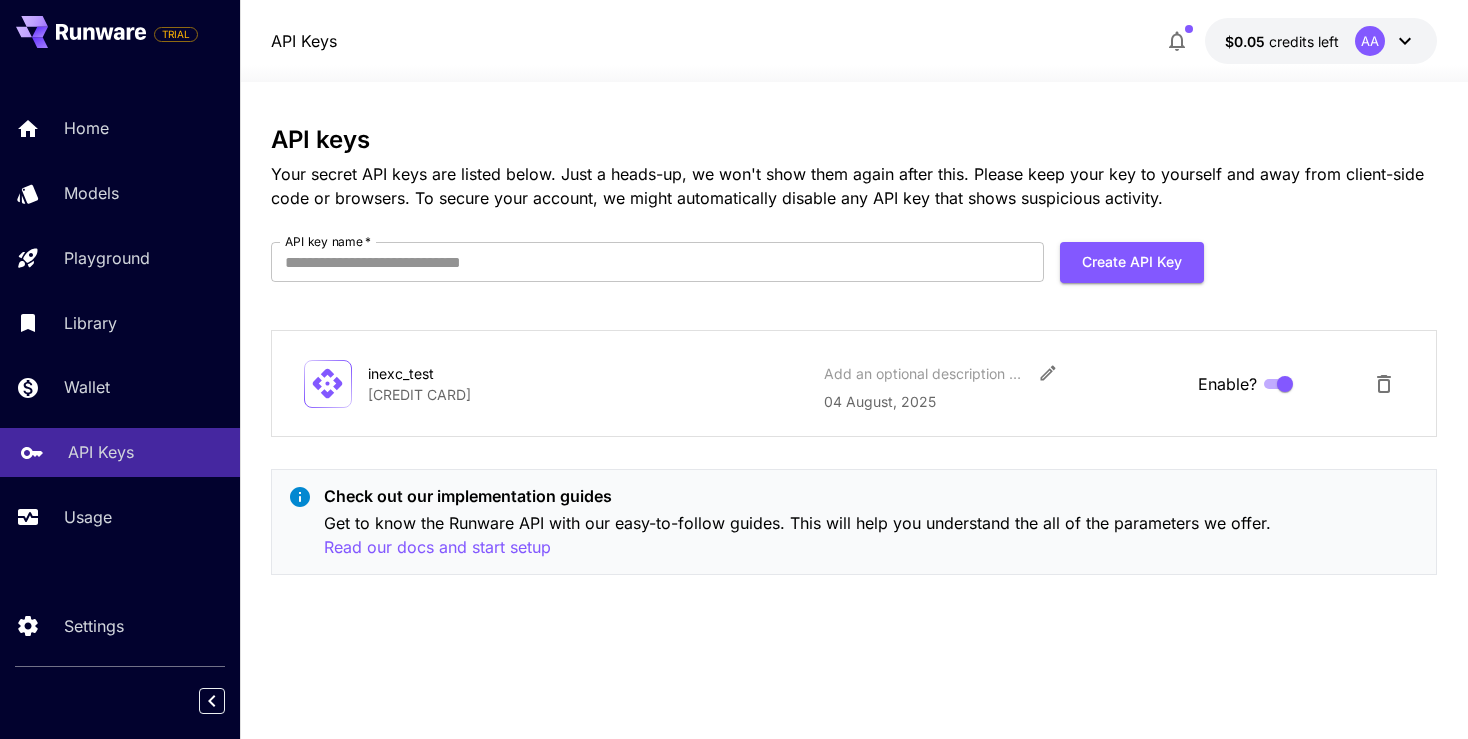 scroll, scrollTop: 0, scrollLeft: 0, axis: both 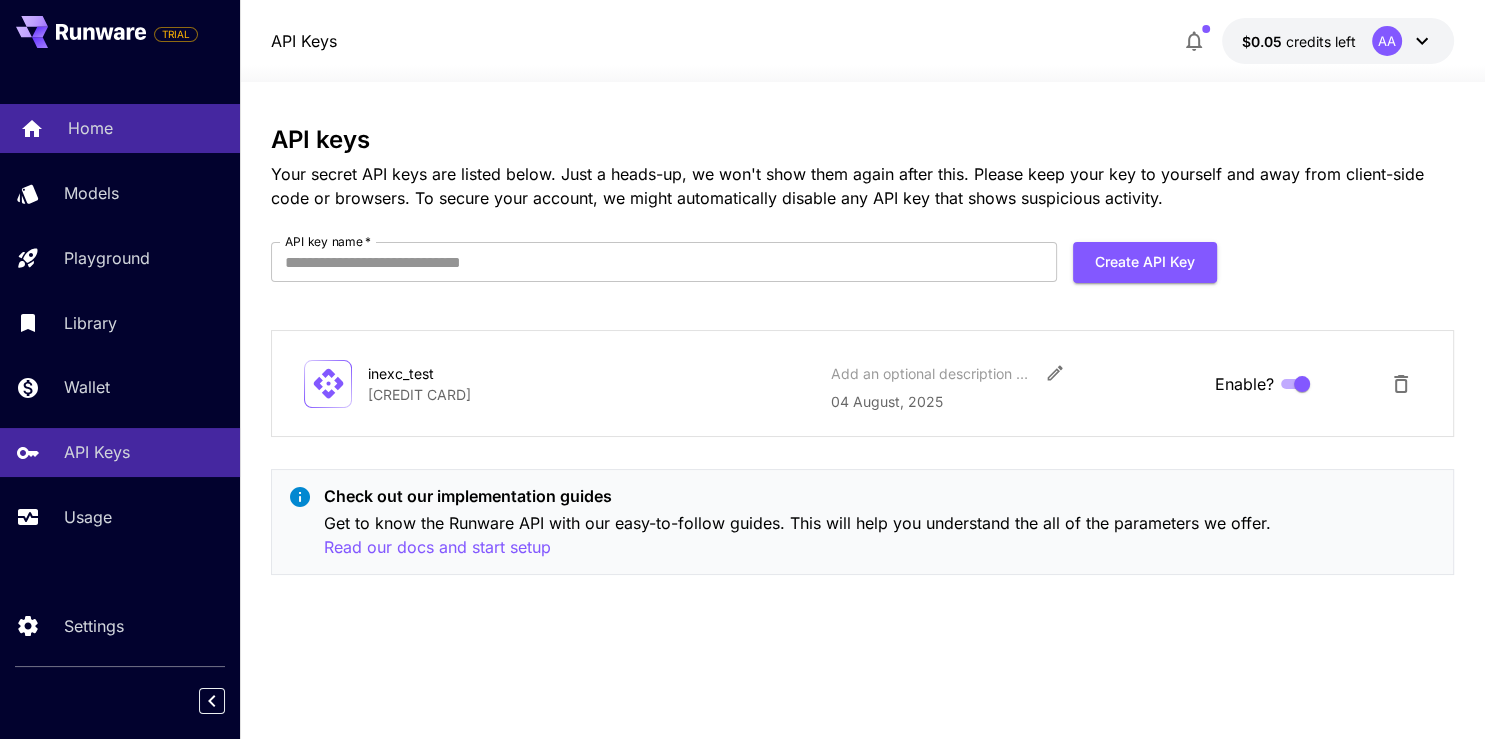 click on "Home" at bounding box center (90, 128) 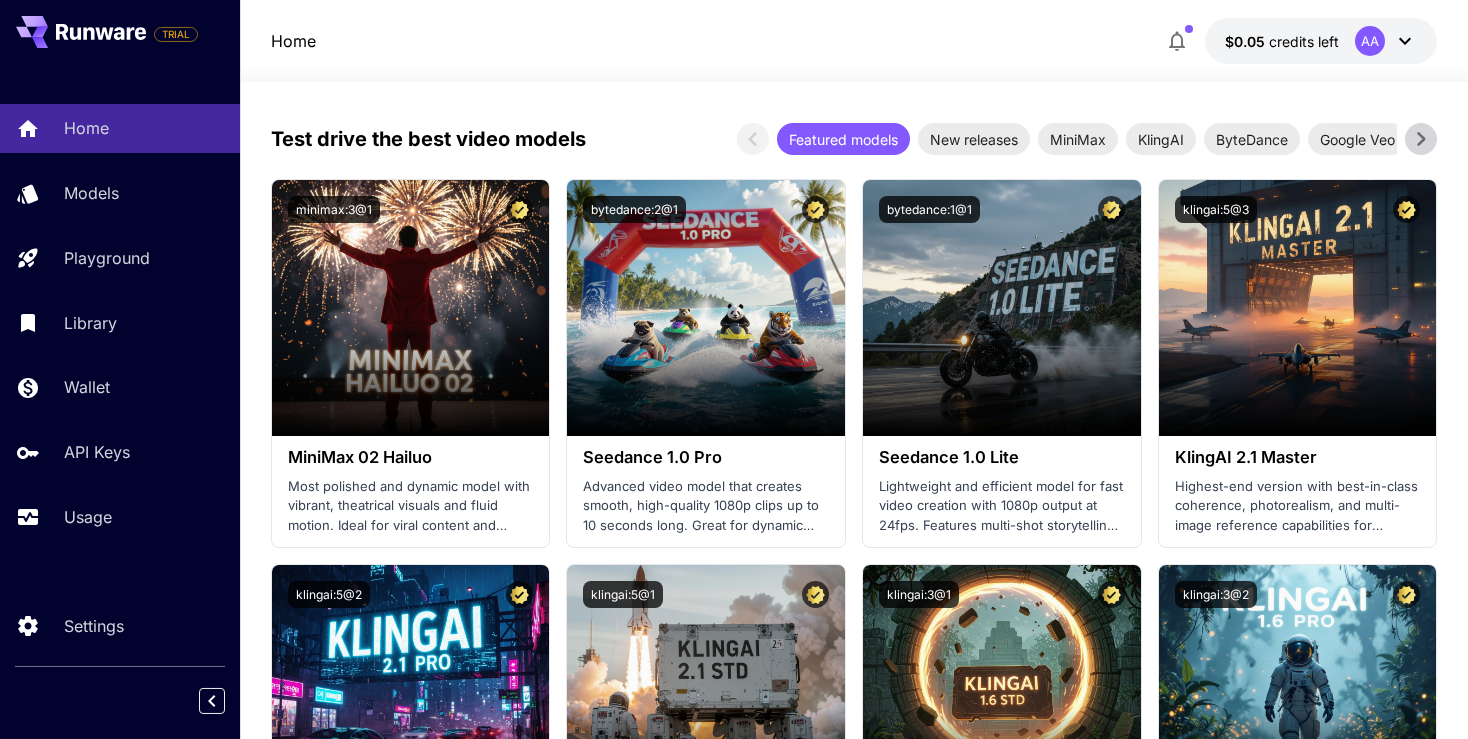 scroll, scrollTop: 528, scrollLeft: 0, axis: vertical 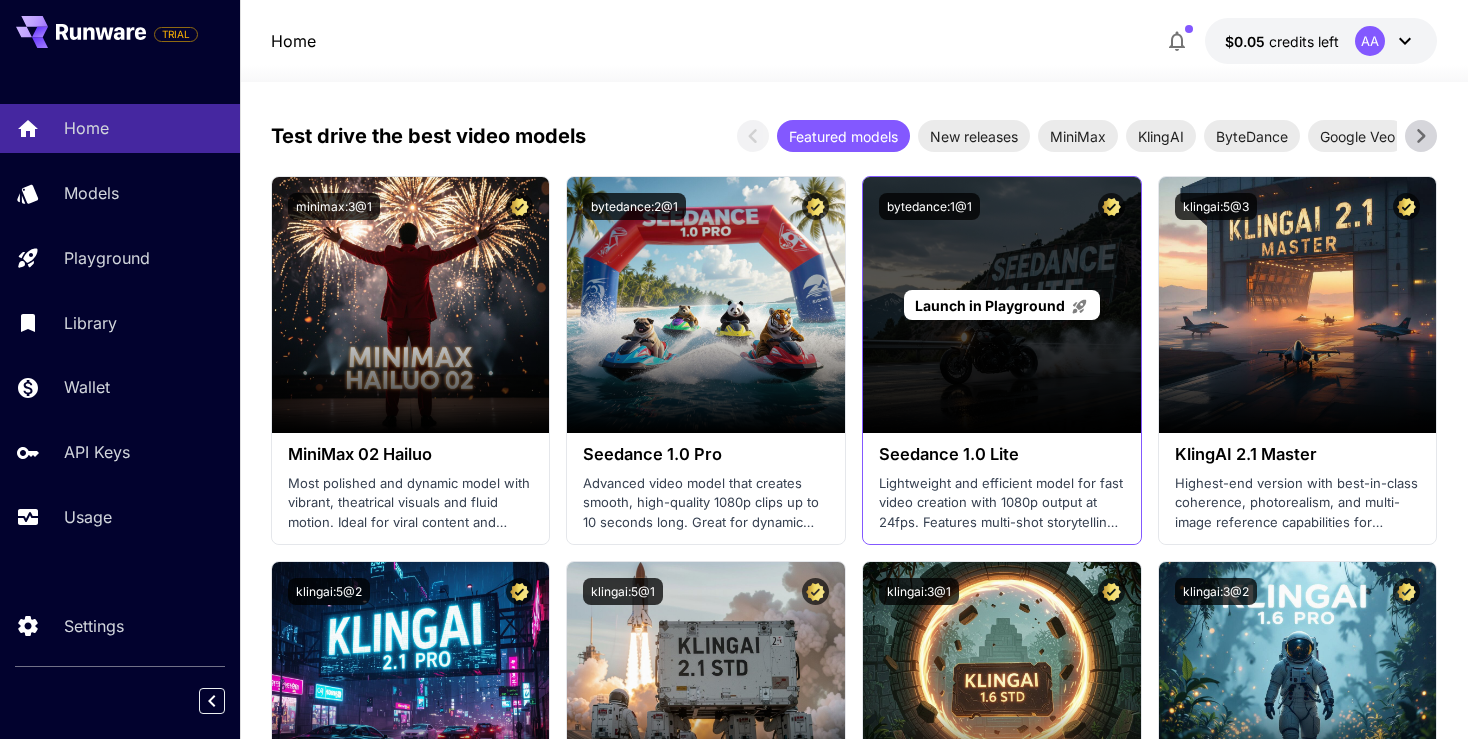 click on "Launch in Playground" at bounding box center [1002, 305] 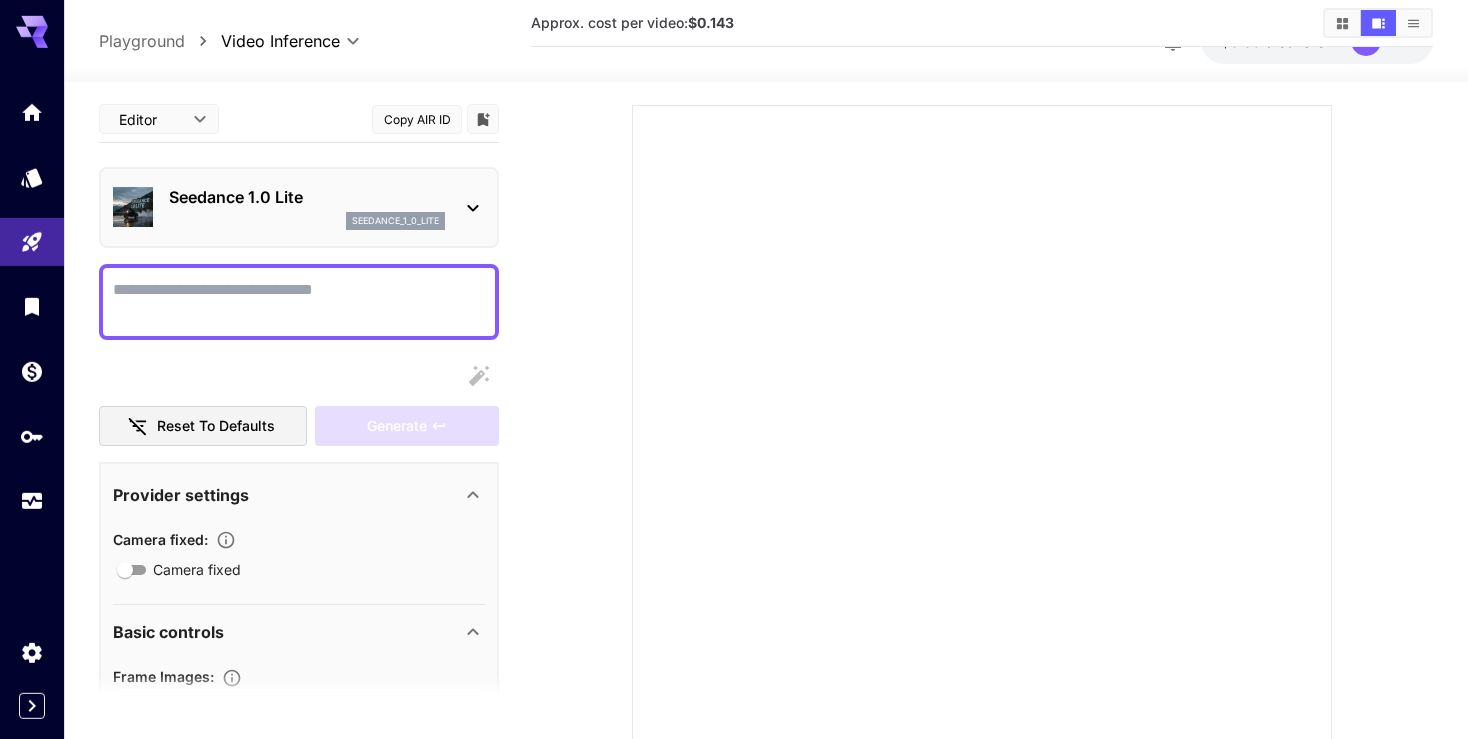 scroll, scrollTop: 229, scrollLeft: 0, axis: vertical 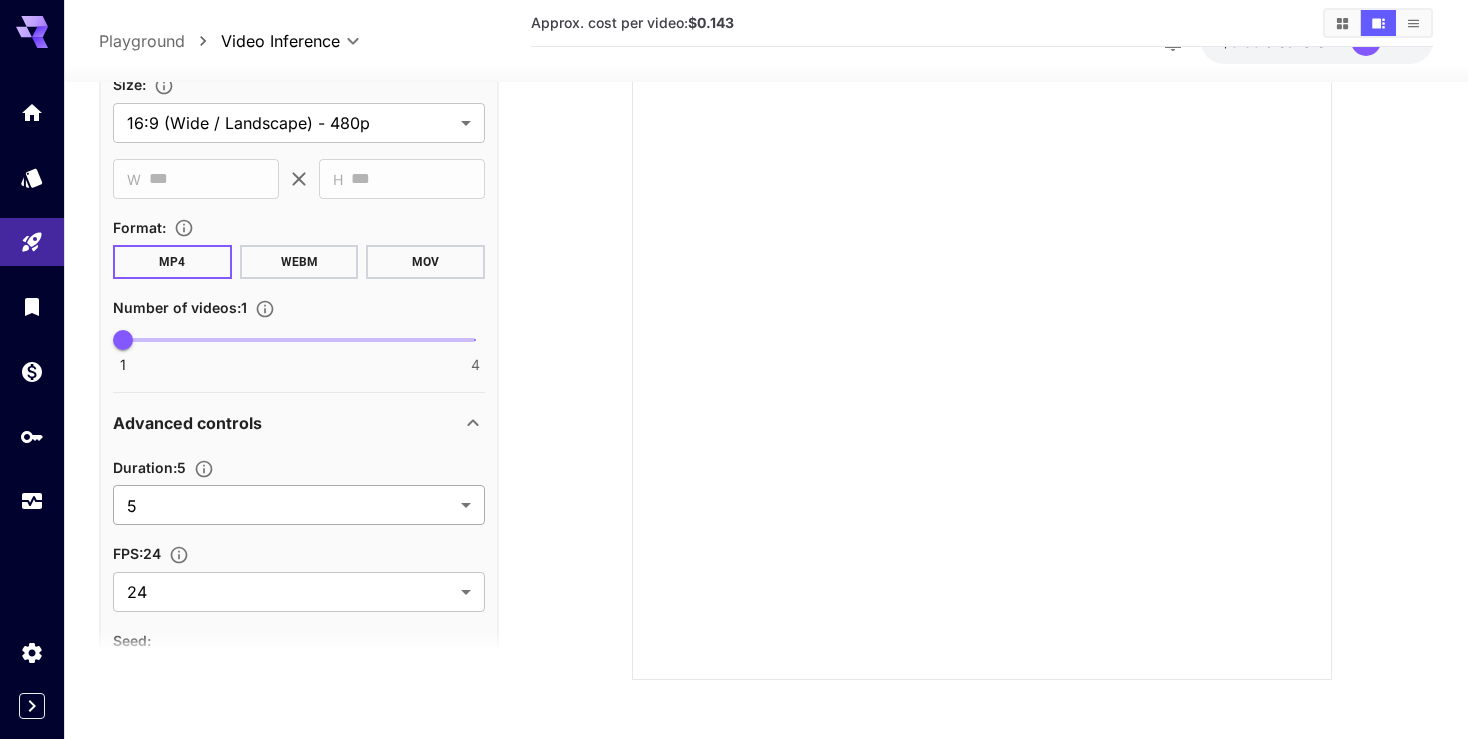 click on "**********" at bounding box center (734, 255) 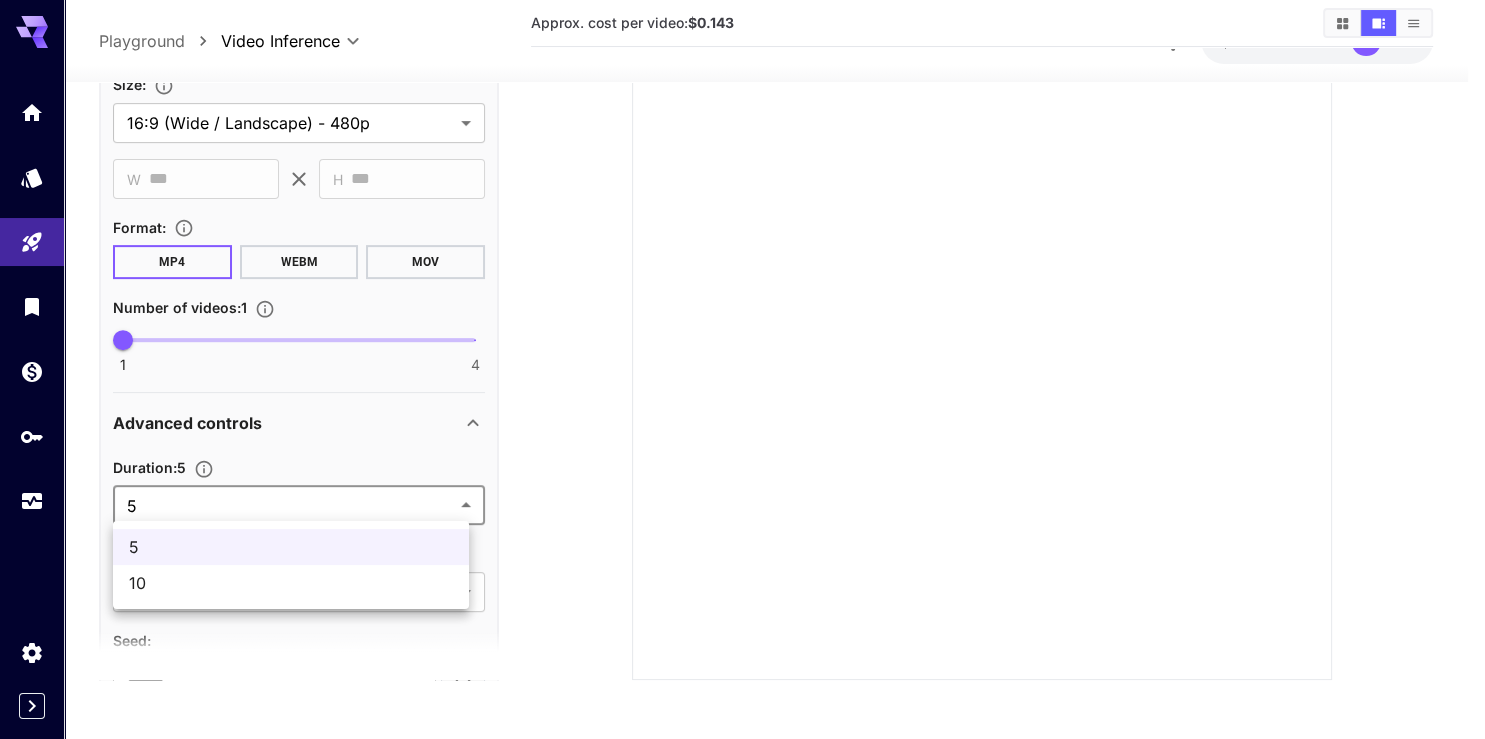 click at bounding box center (742, 369) 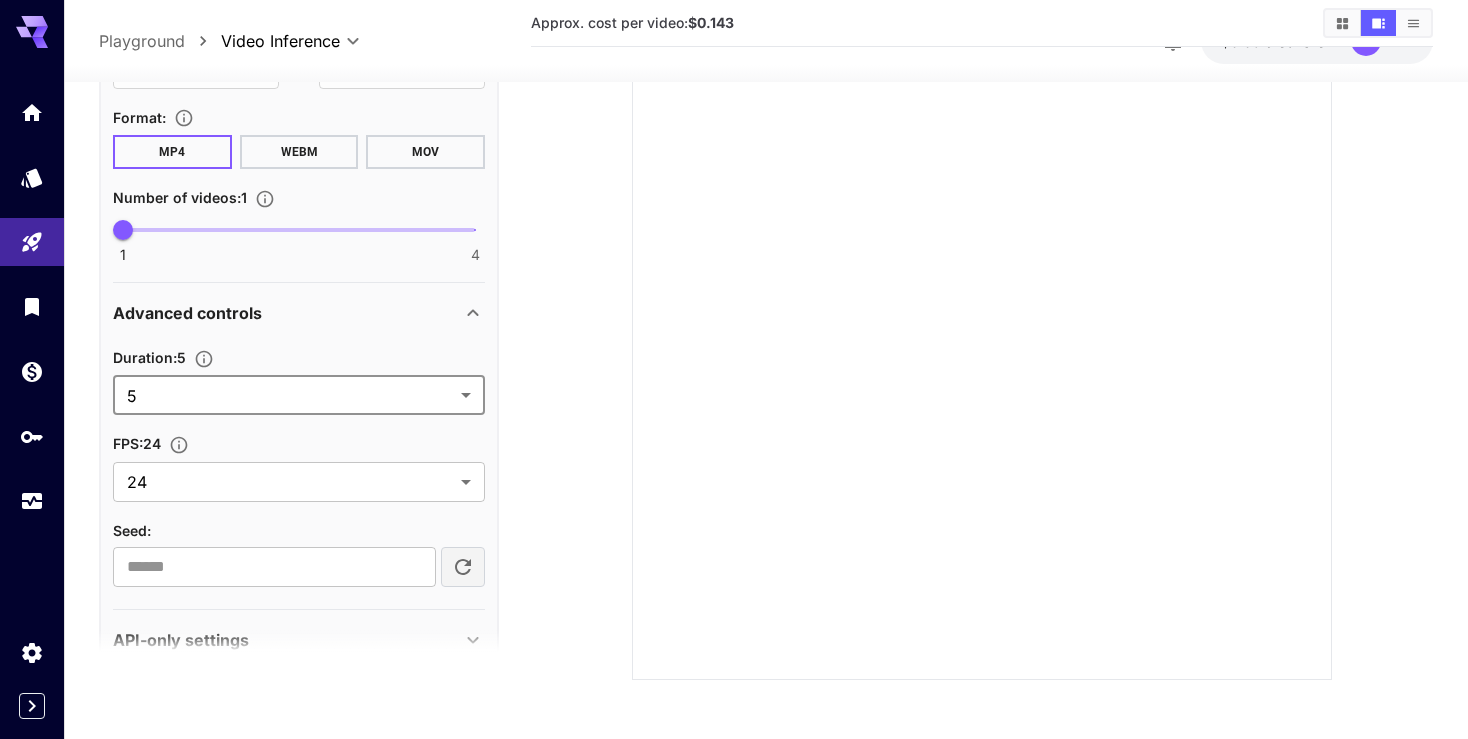 scroll, scrollTop: 840, scrollLeft: 0, axis: vertical 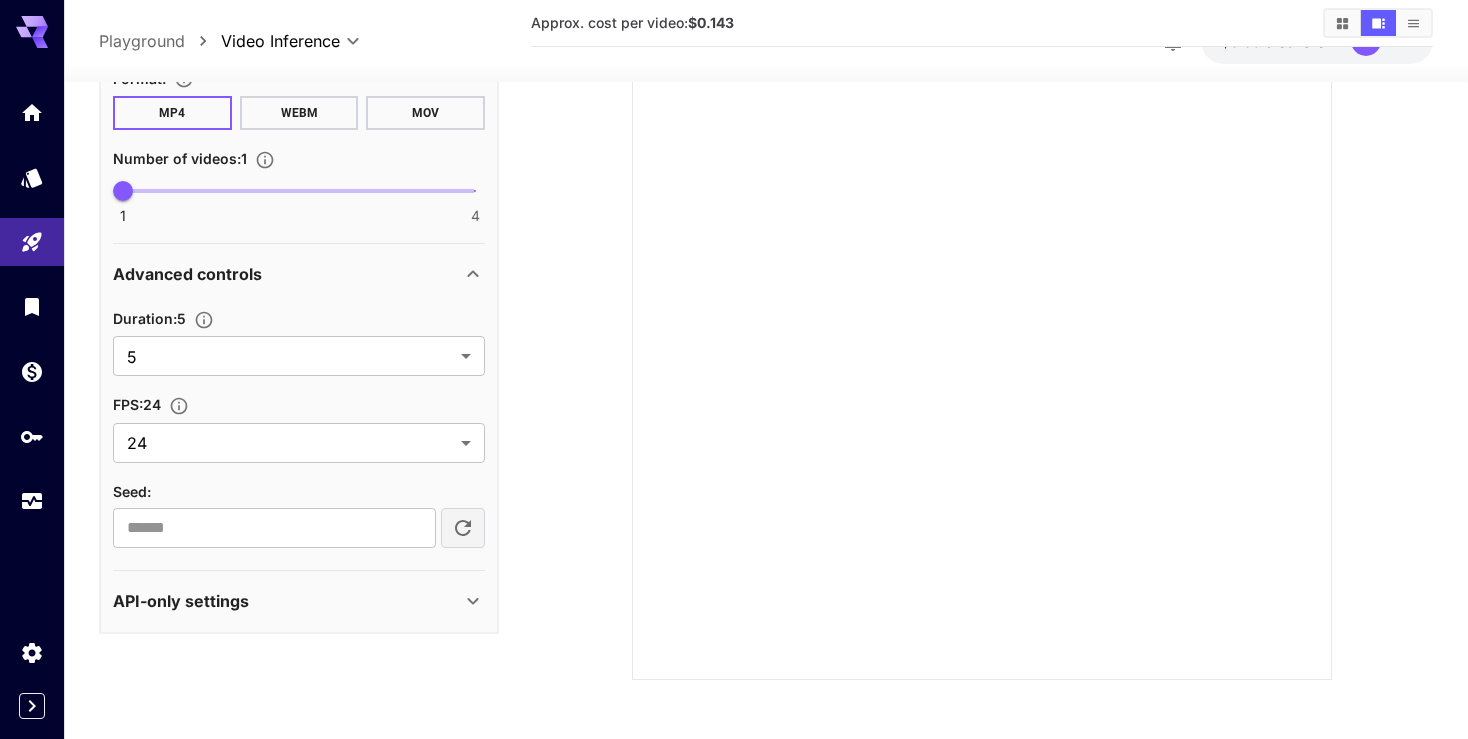 click 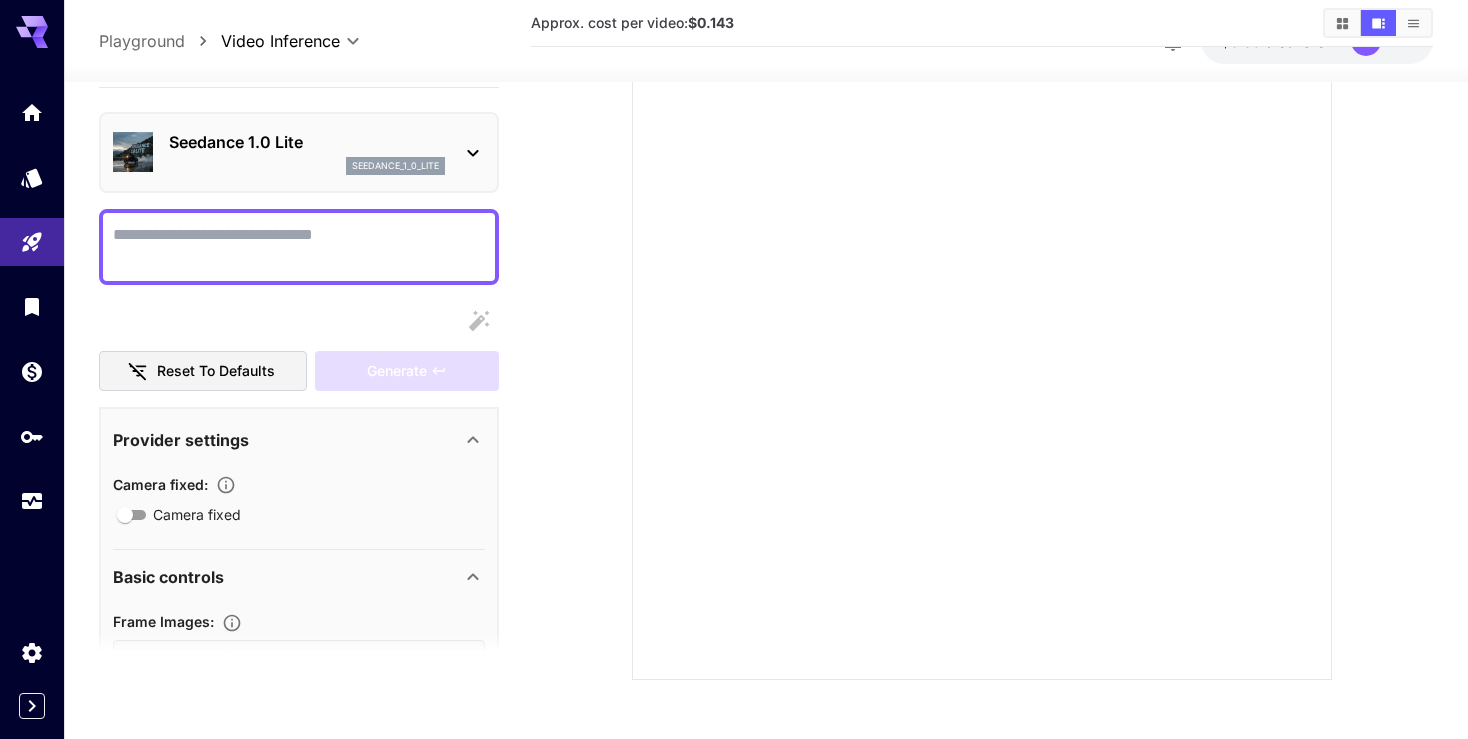scroll, scrollTop: 0, scrollLeft: 0, axis: both 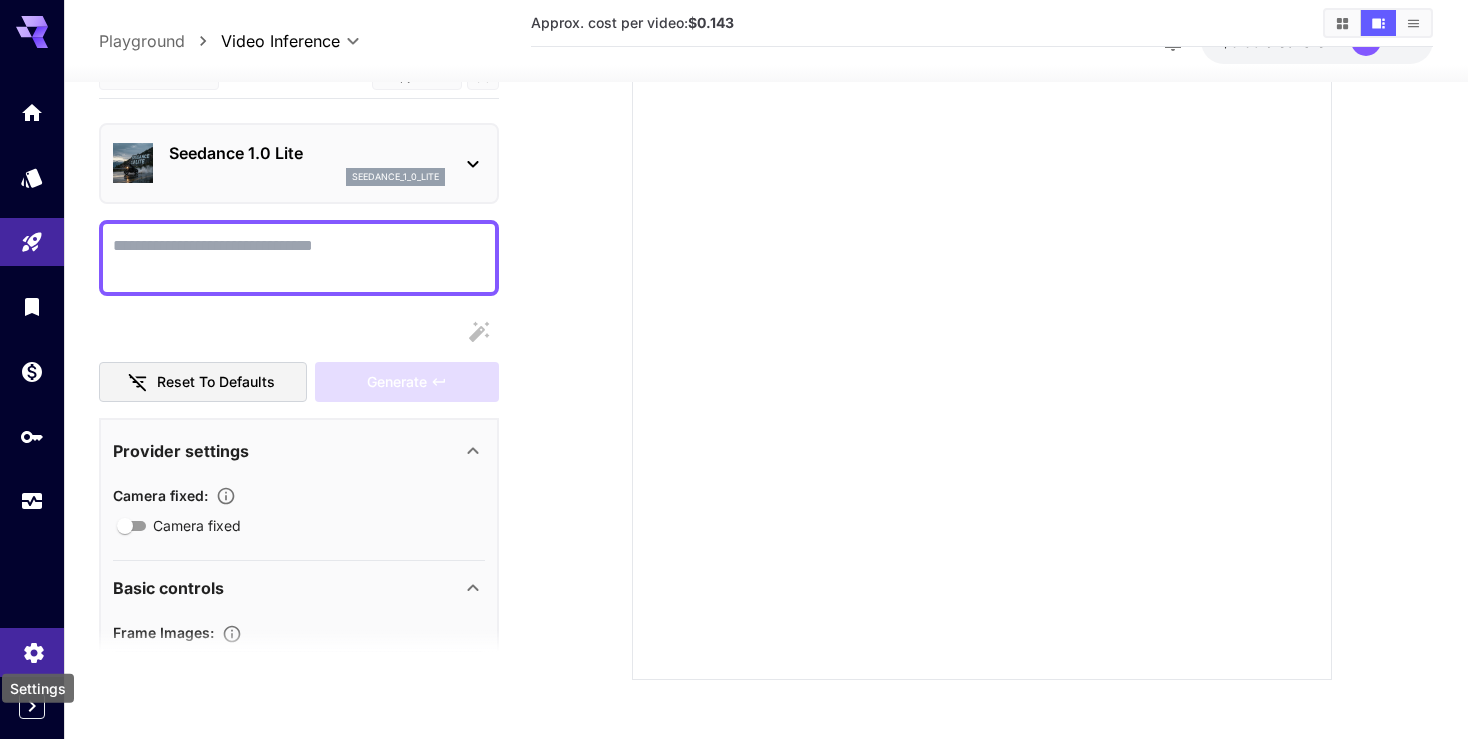 click 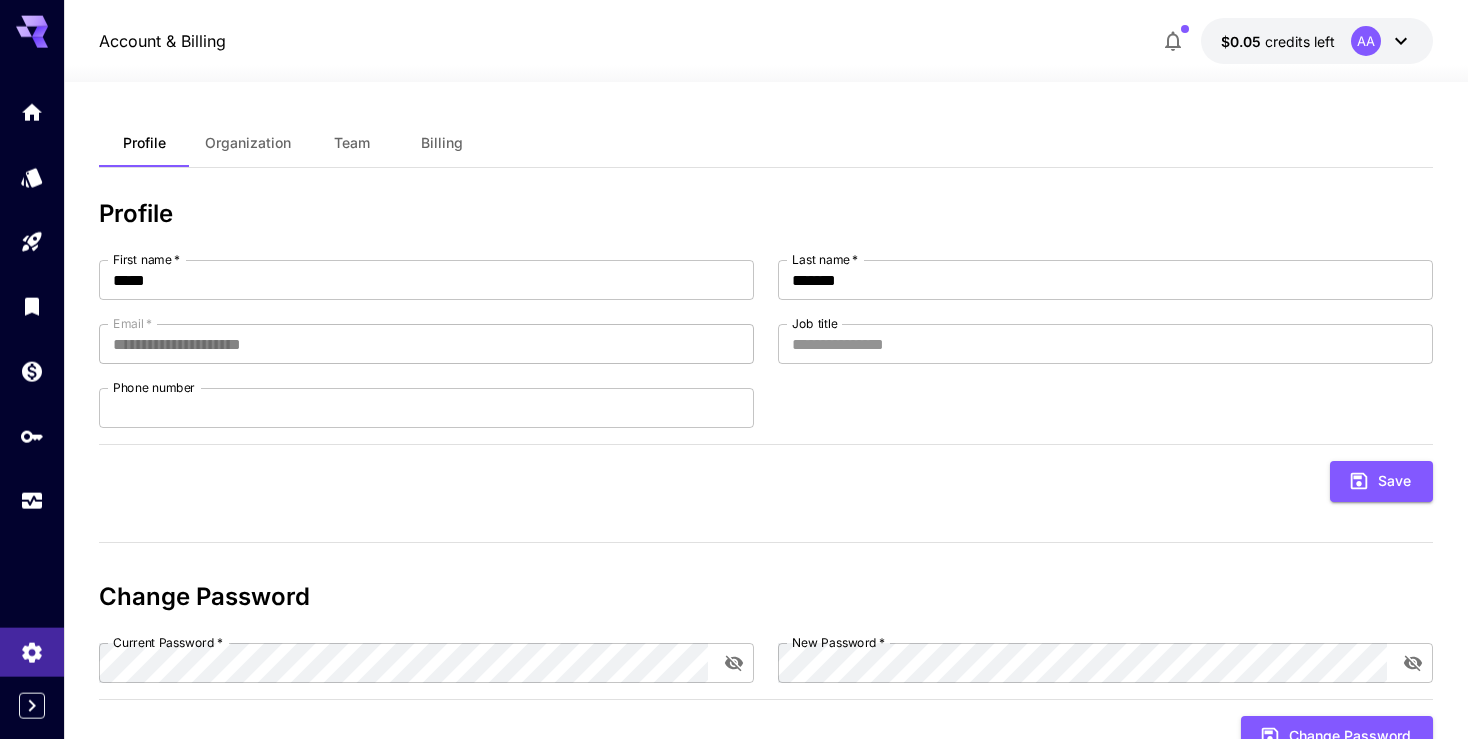 scroll, scrollTop: 0, scrollLeft: 0, axis: both 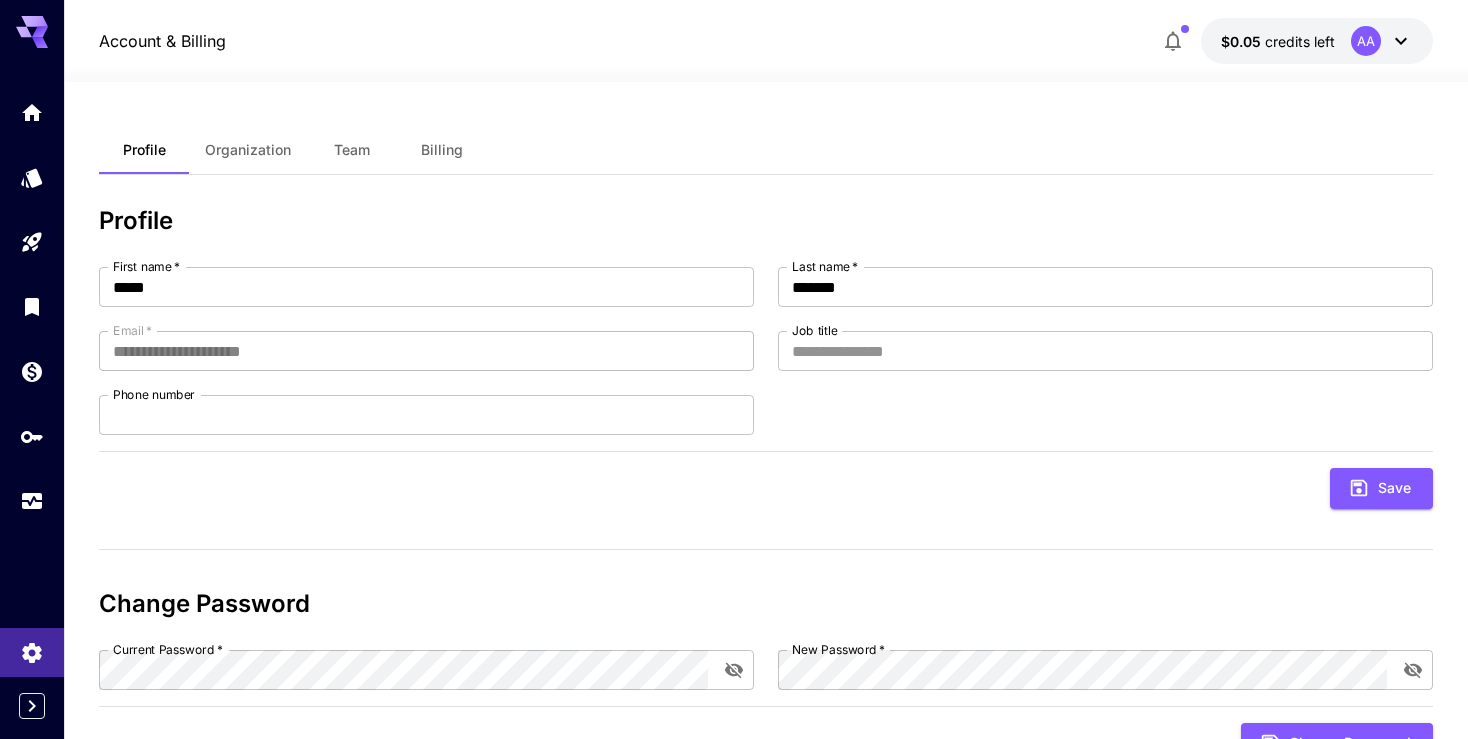 click 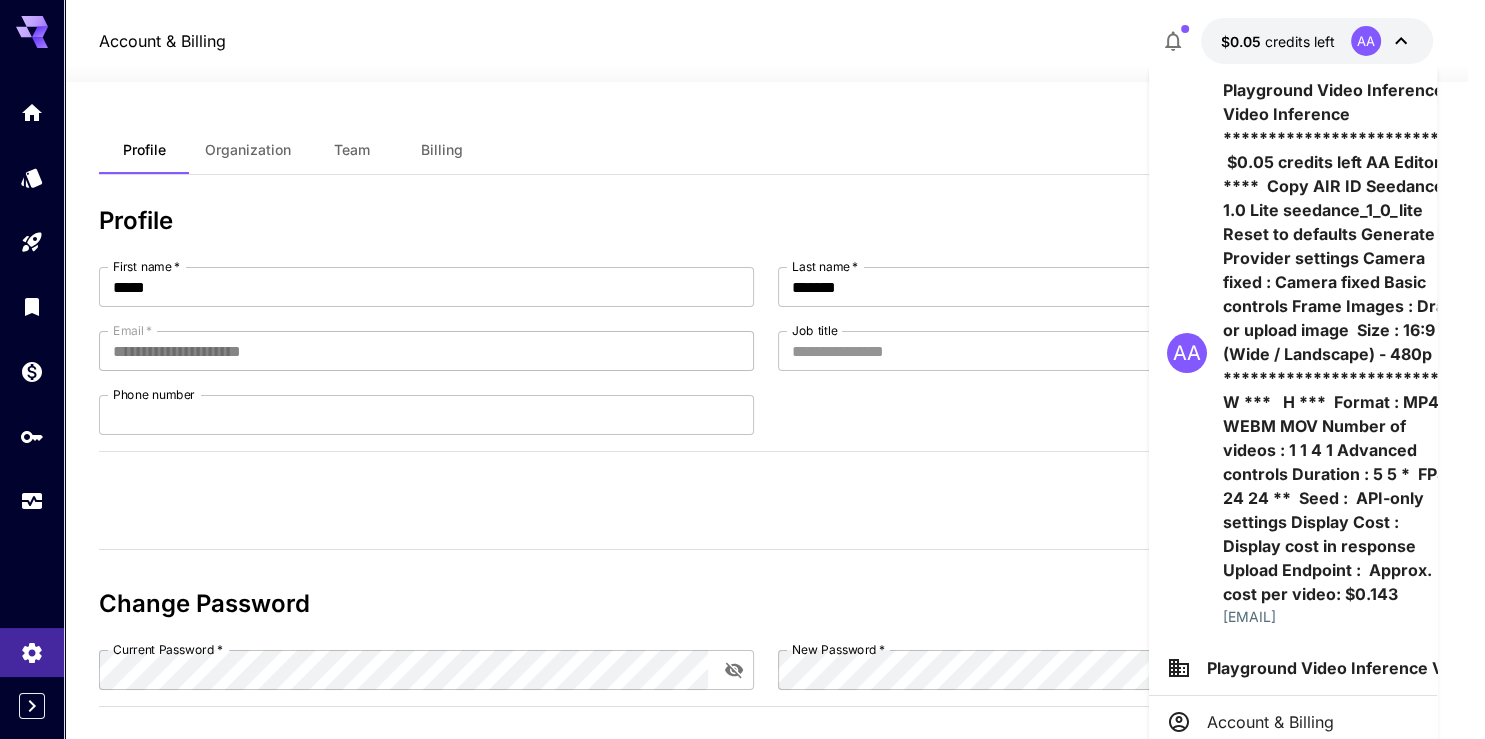 click on "Documentation" at bounding box center [1273, 774] 